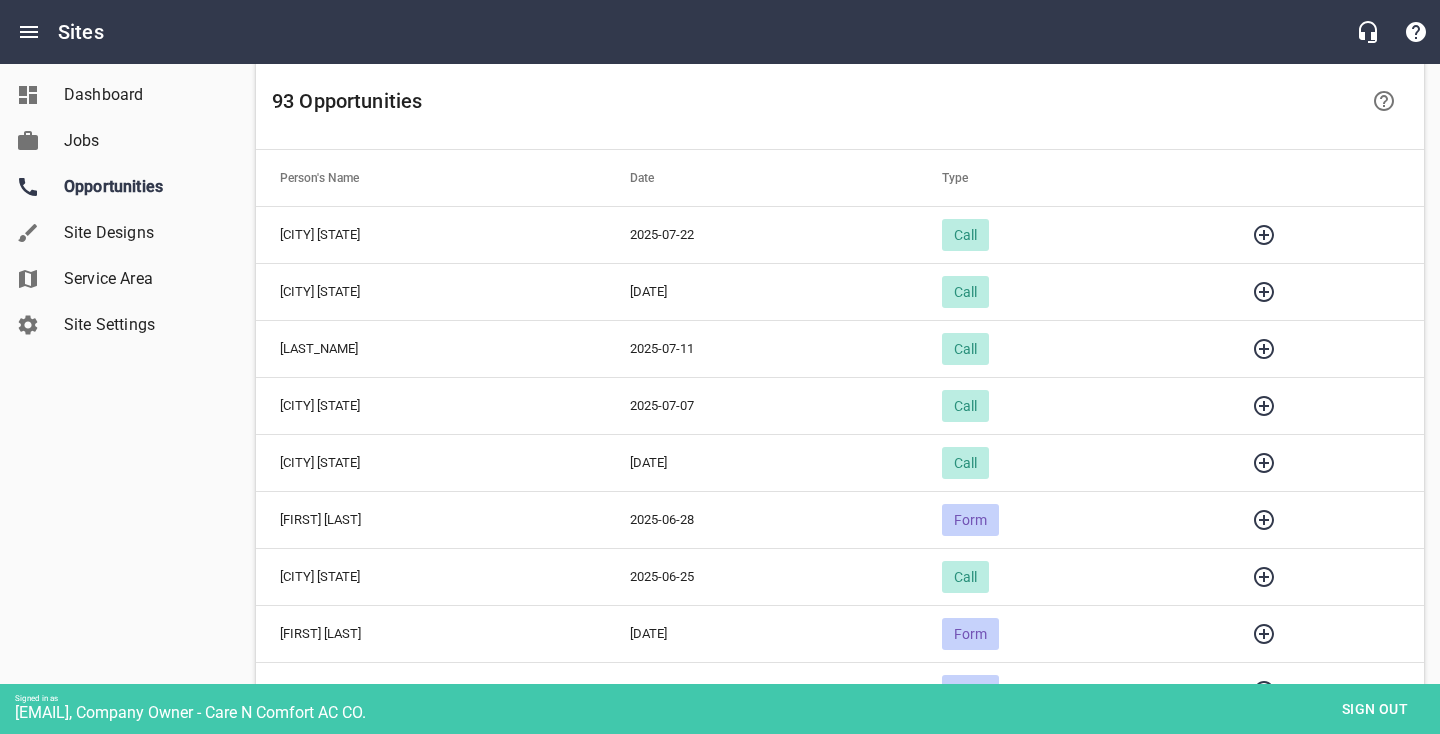 scroll, scrollTop: 171, scrollLeft: 0, axis: vertical 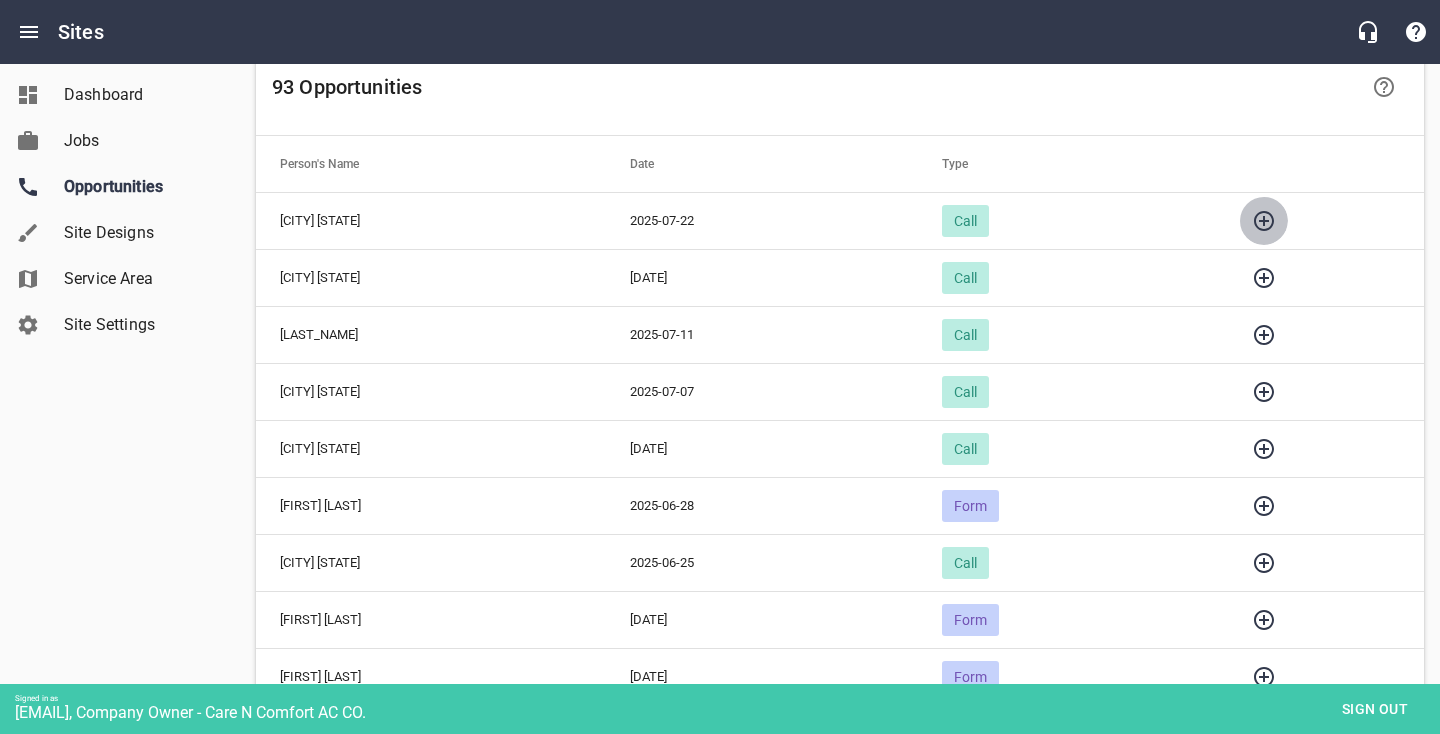 click 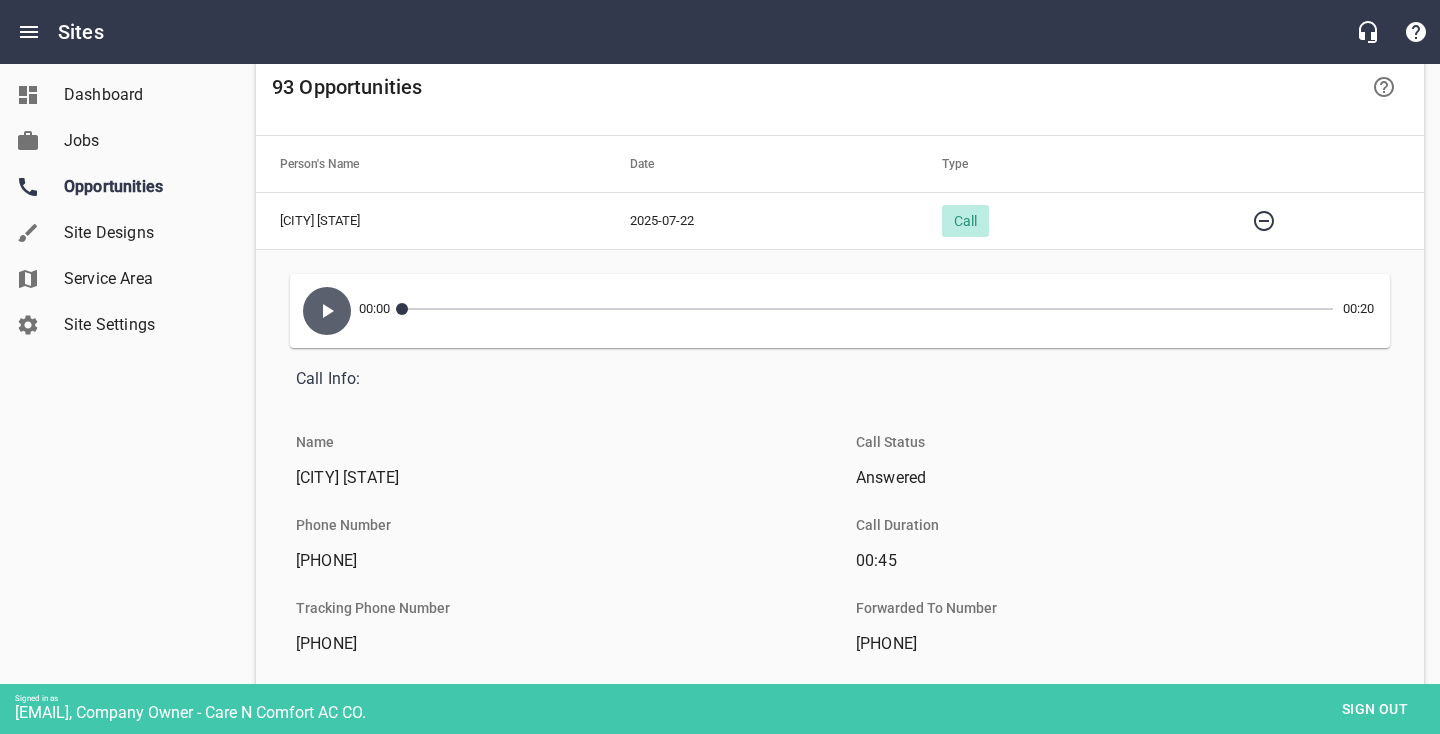 click 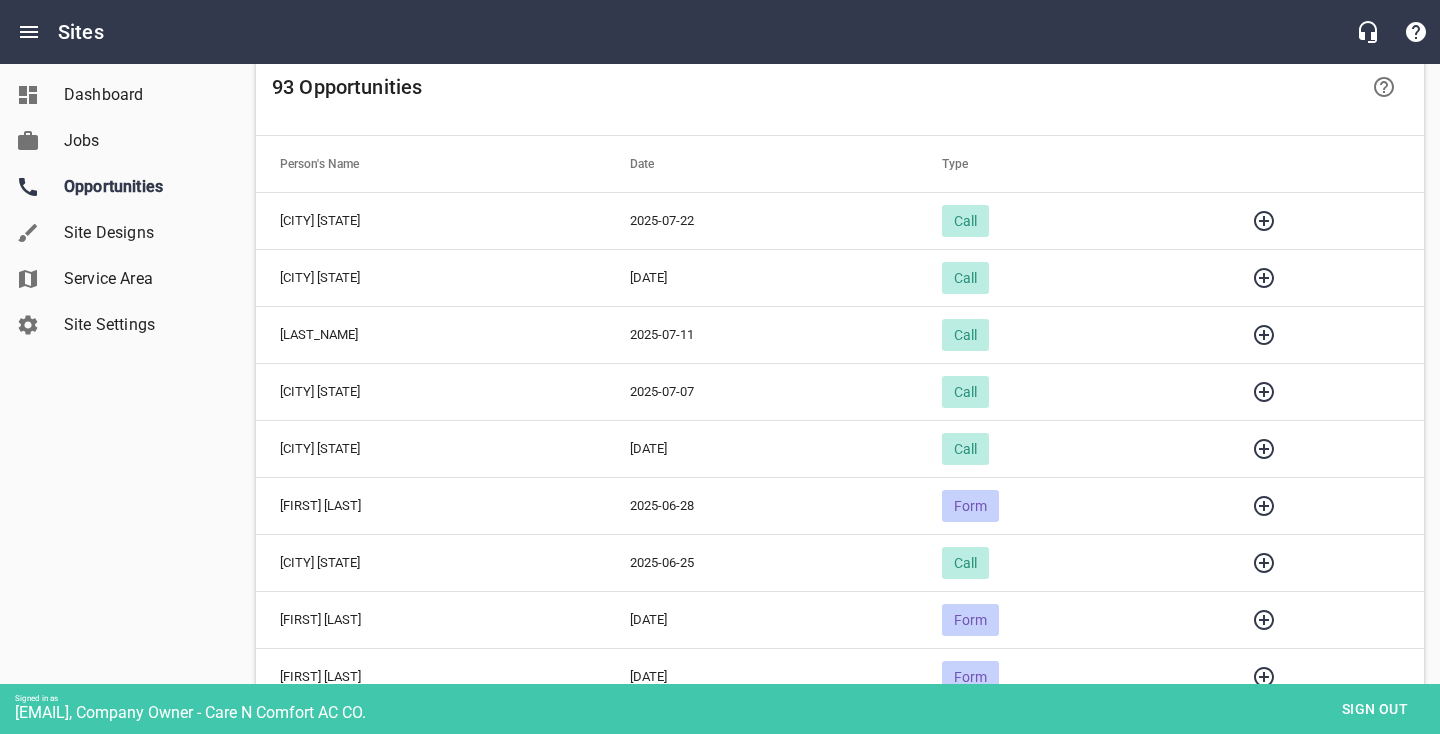 click 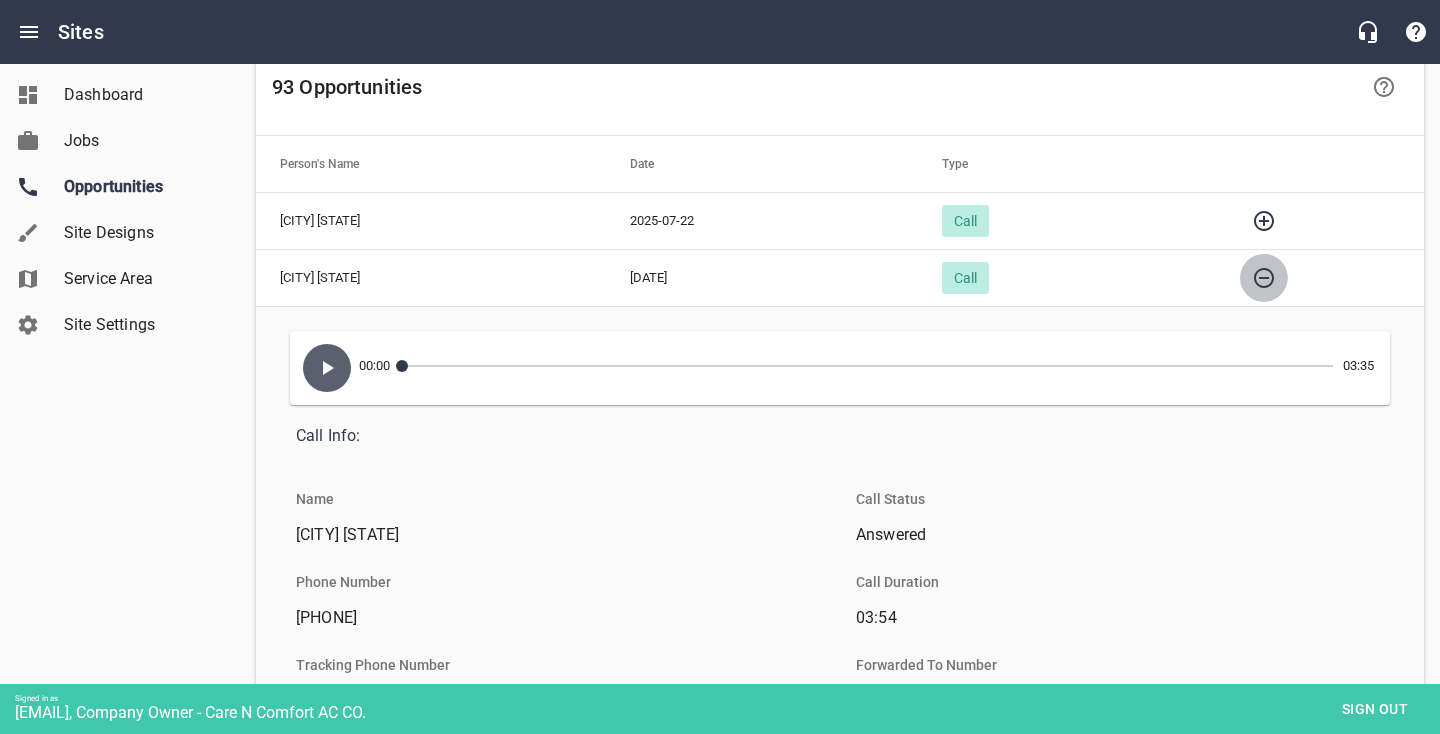 click 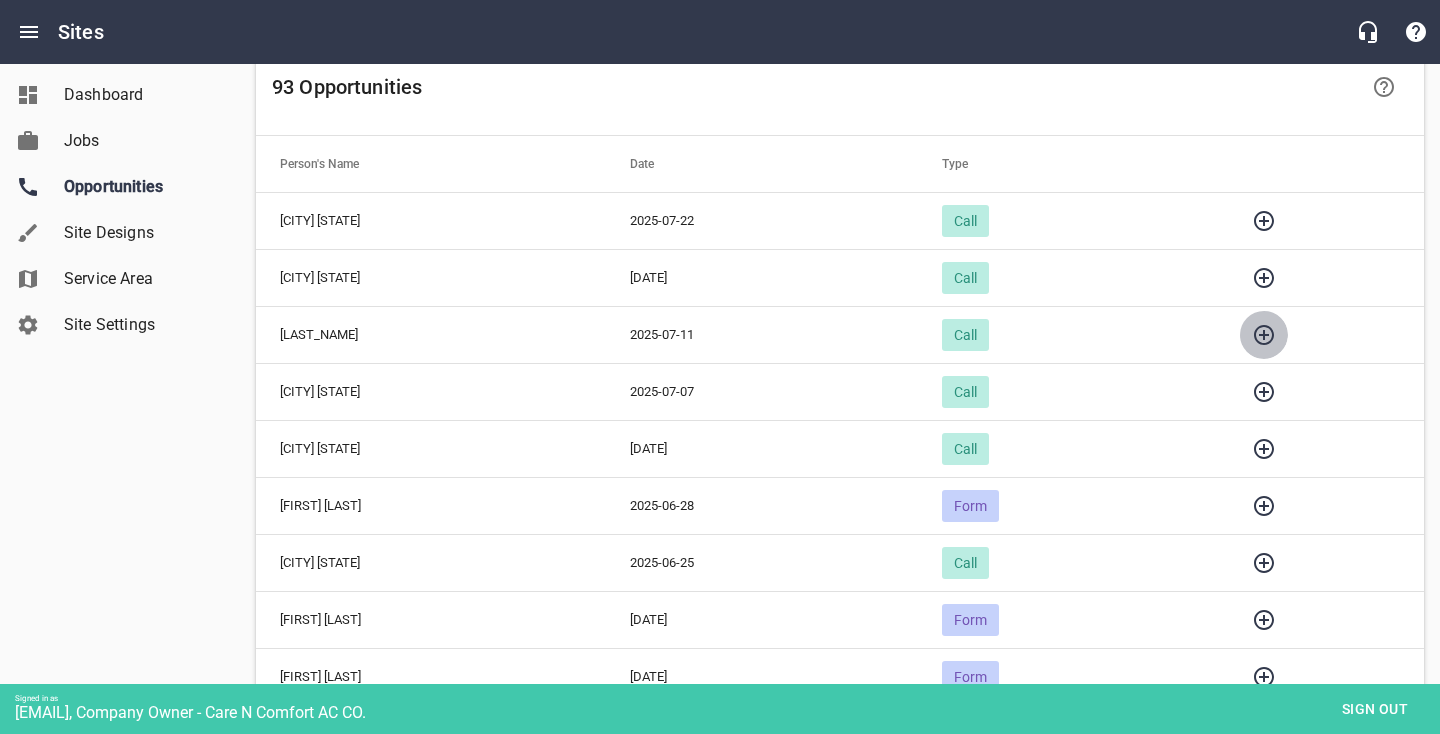 click 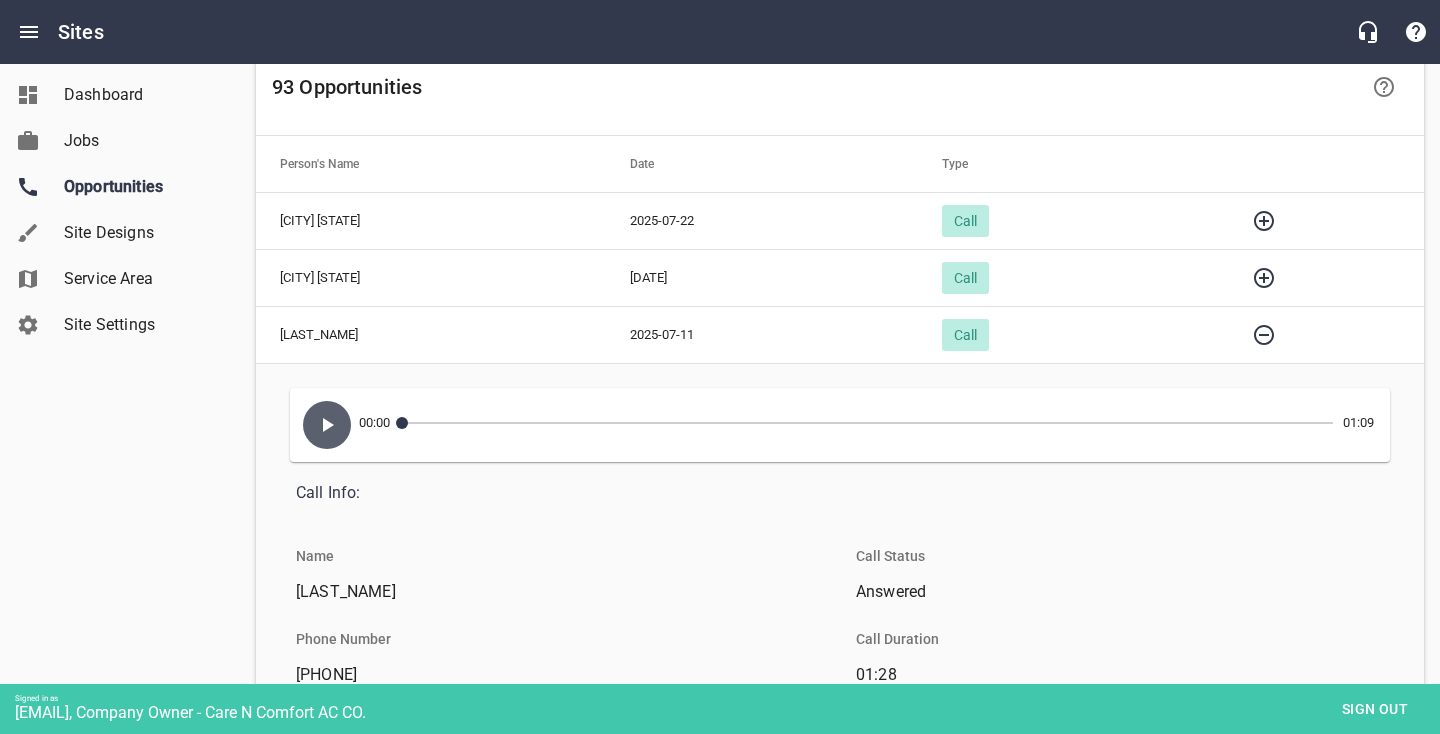 click 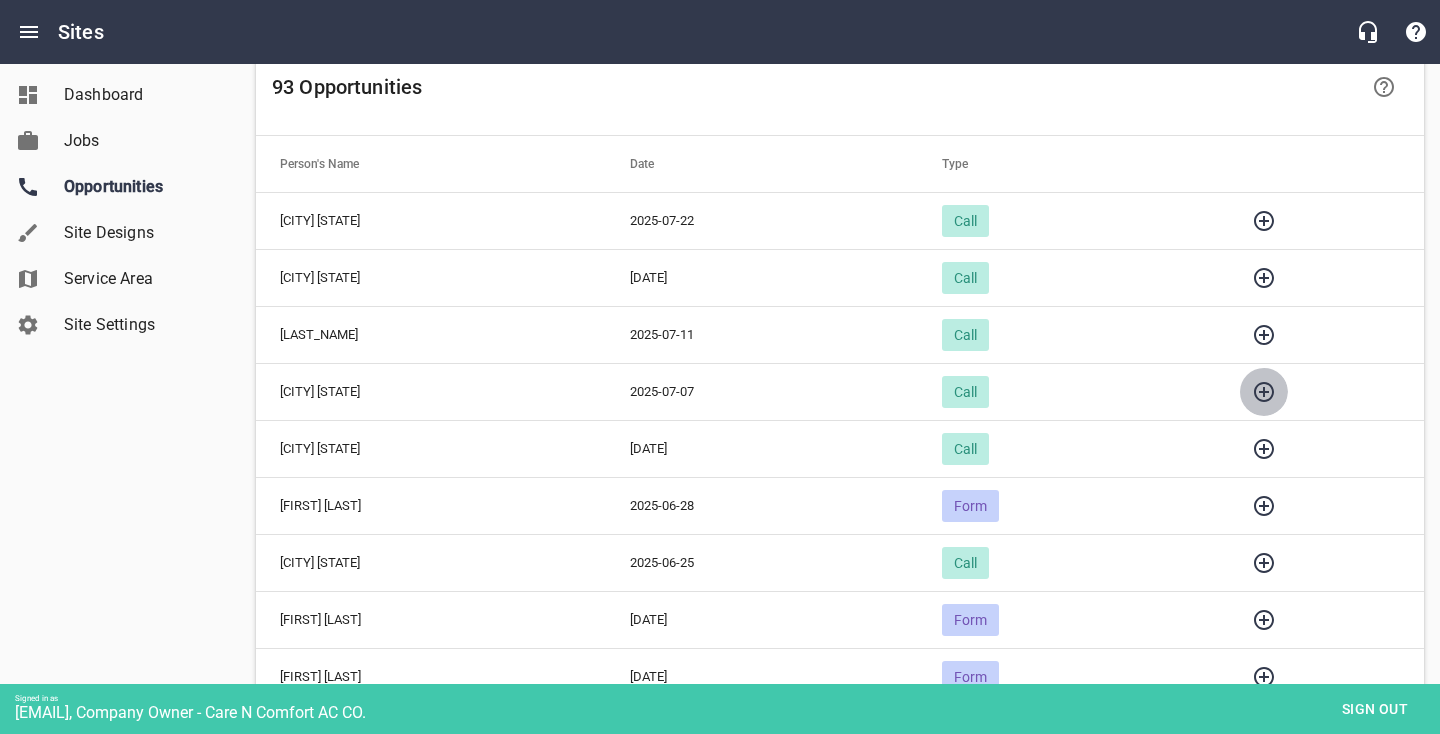 click 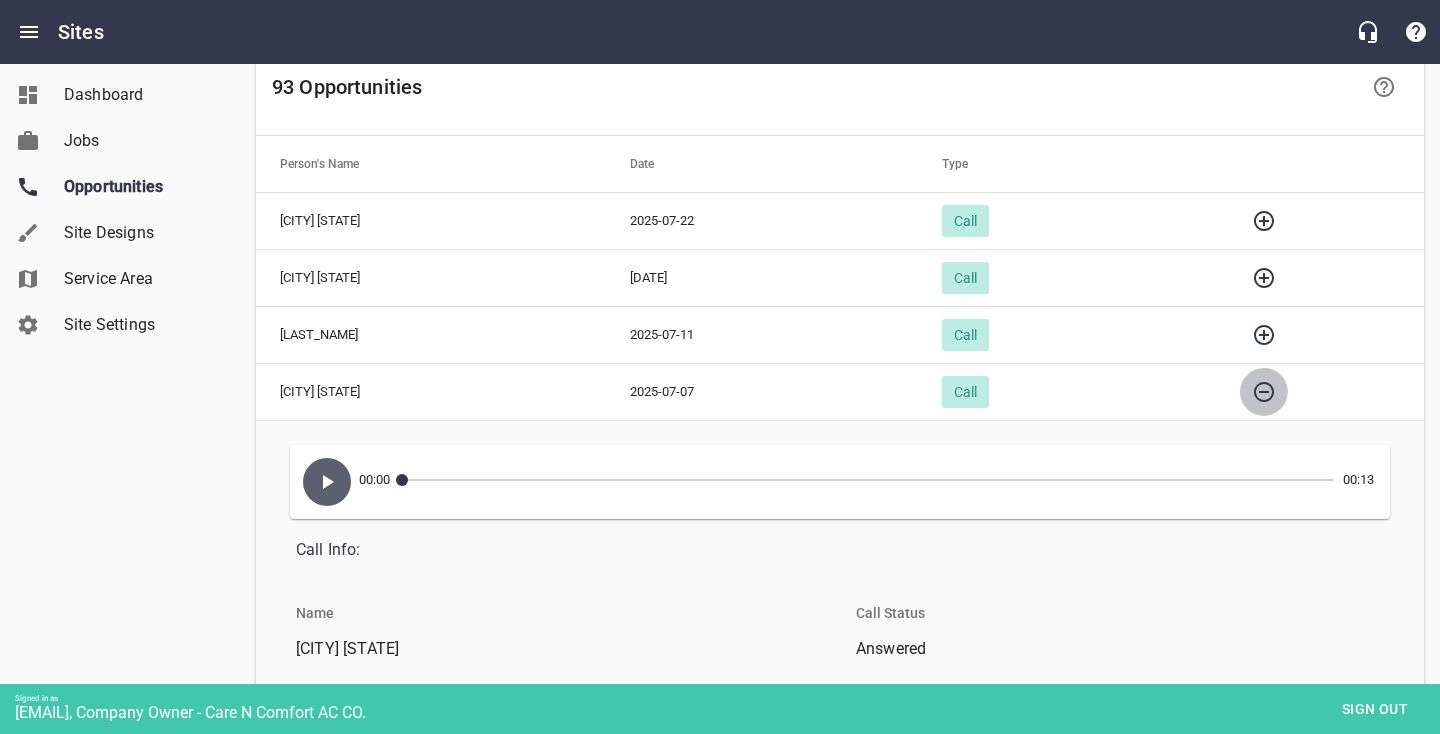 click 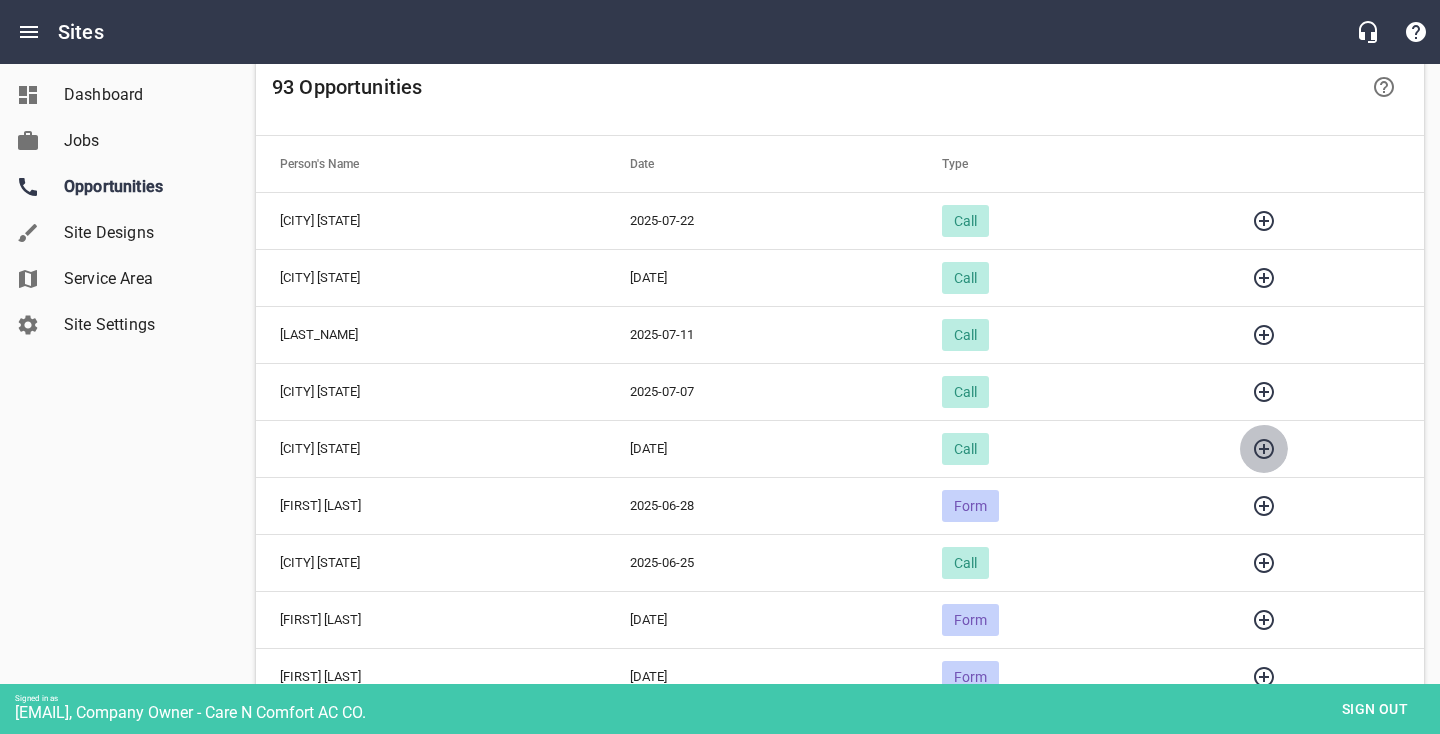 click 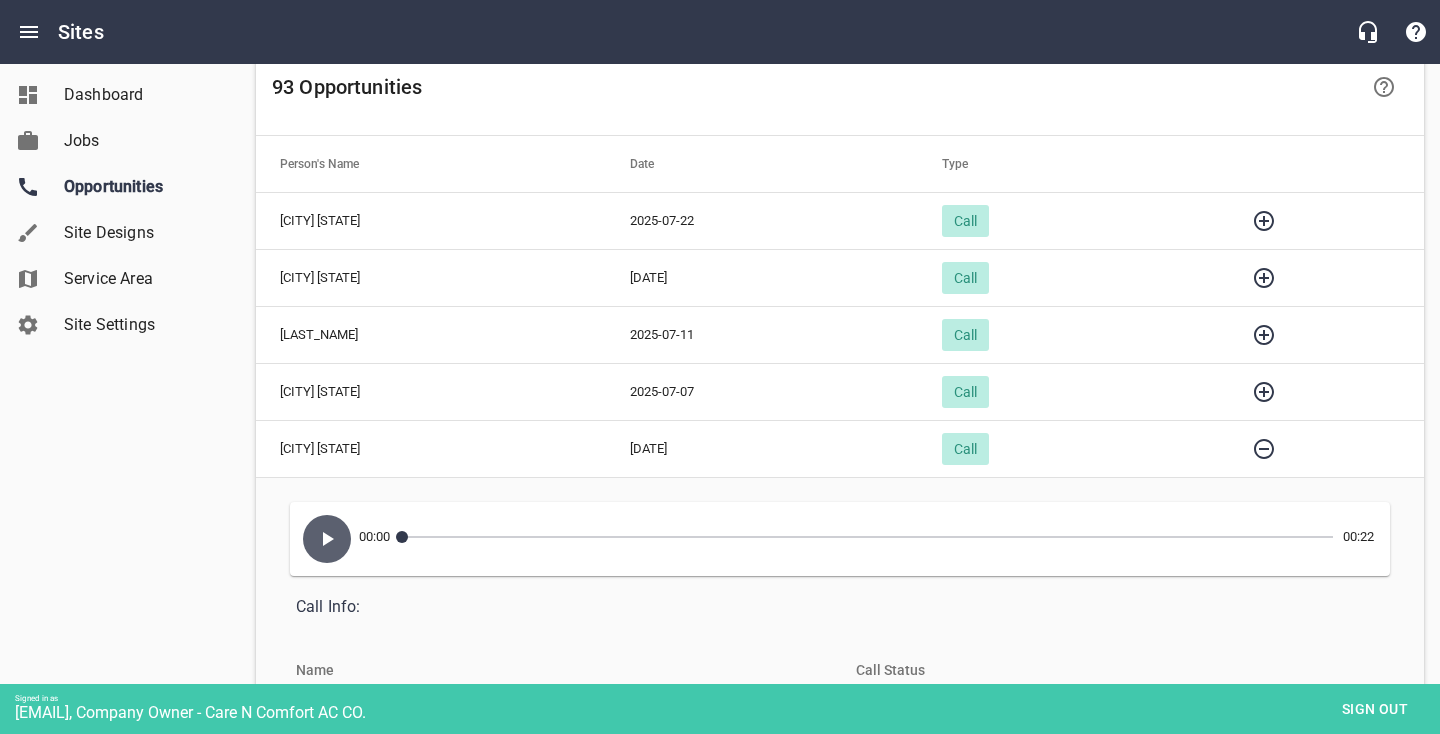 click 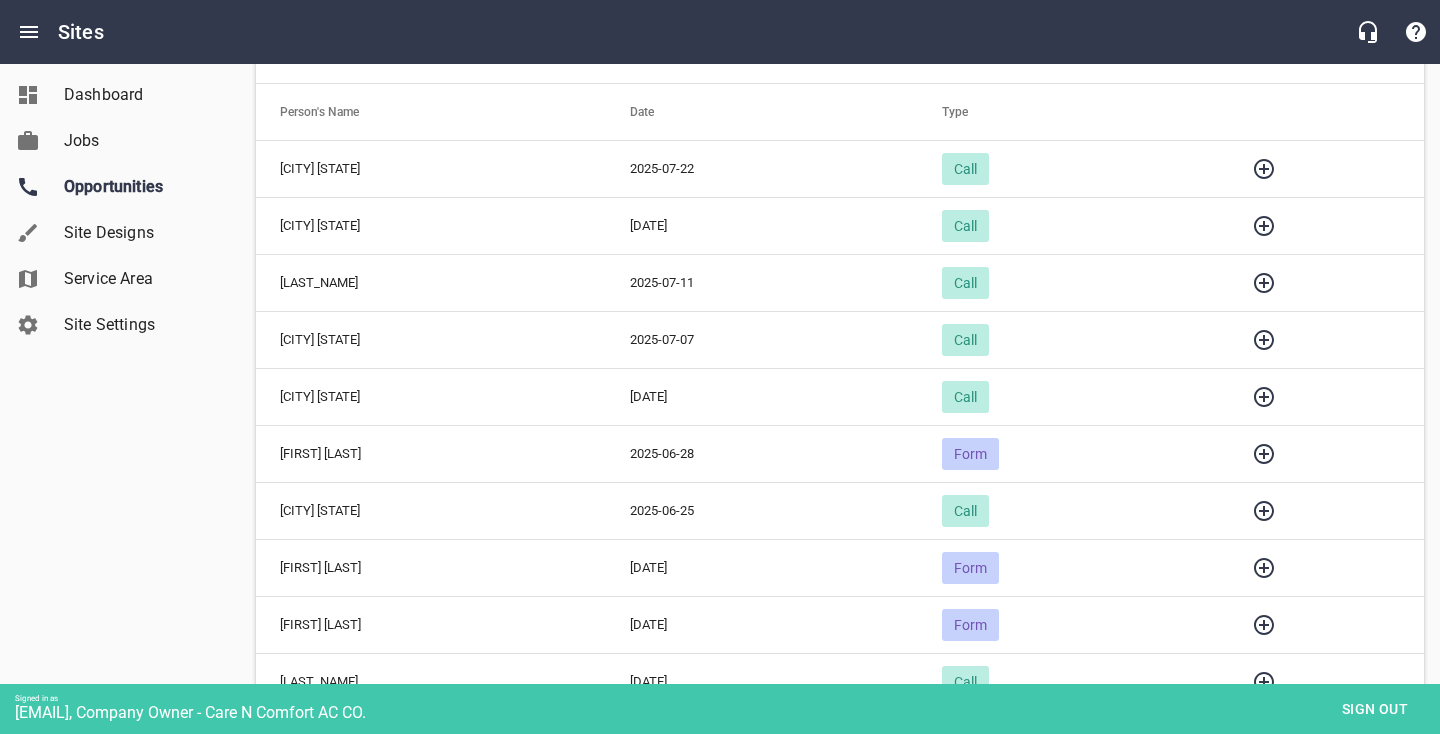 scroll, scrollTop: 255, scrollLeft: 0, axis: vertical 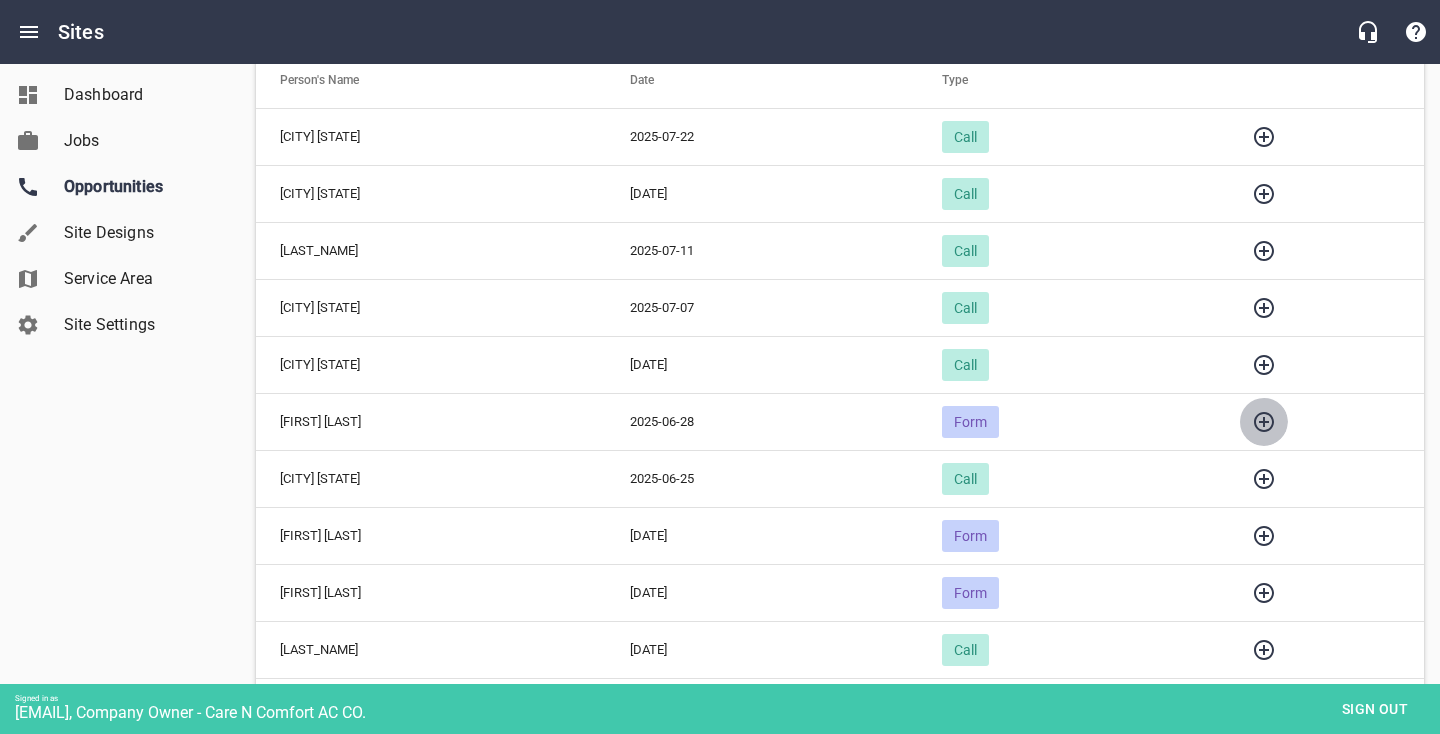 click 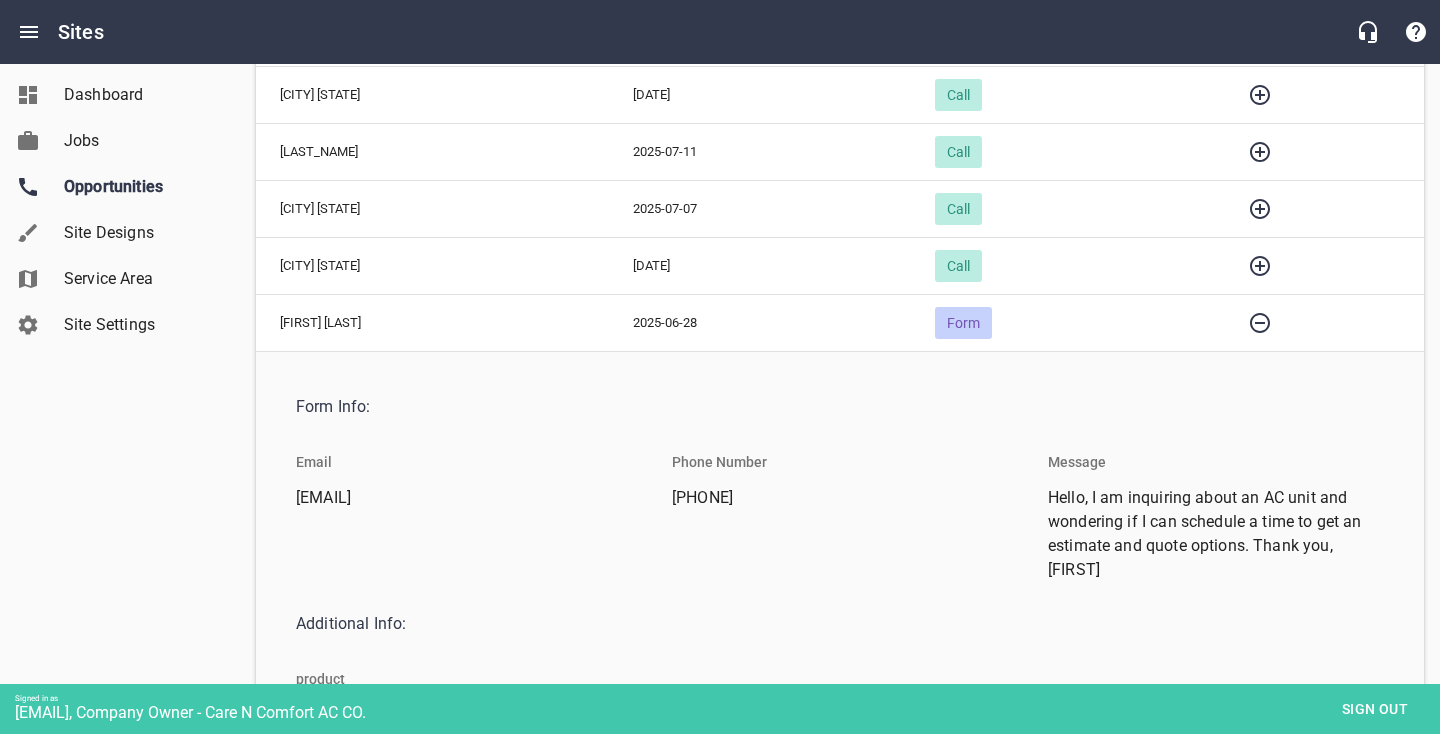 scroll, scrollTop: 362, scrollLeft: 0, axis: vertical 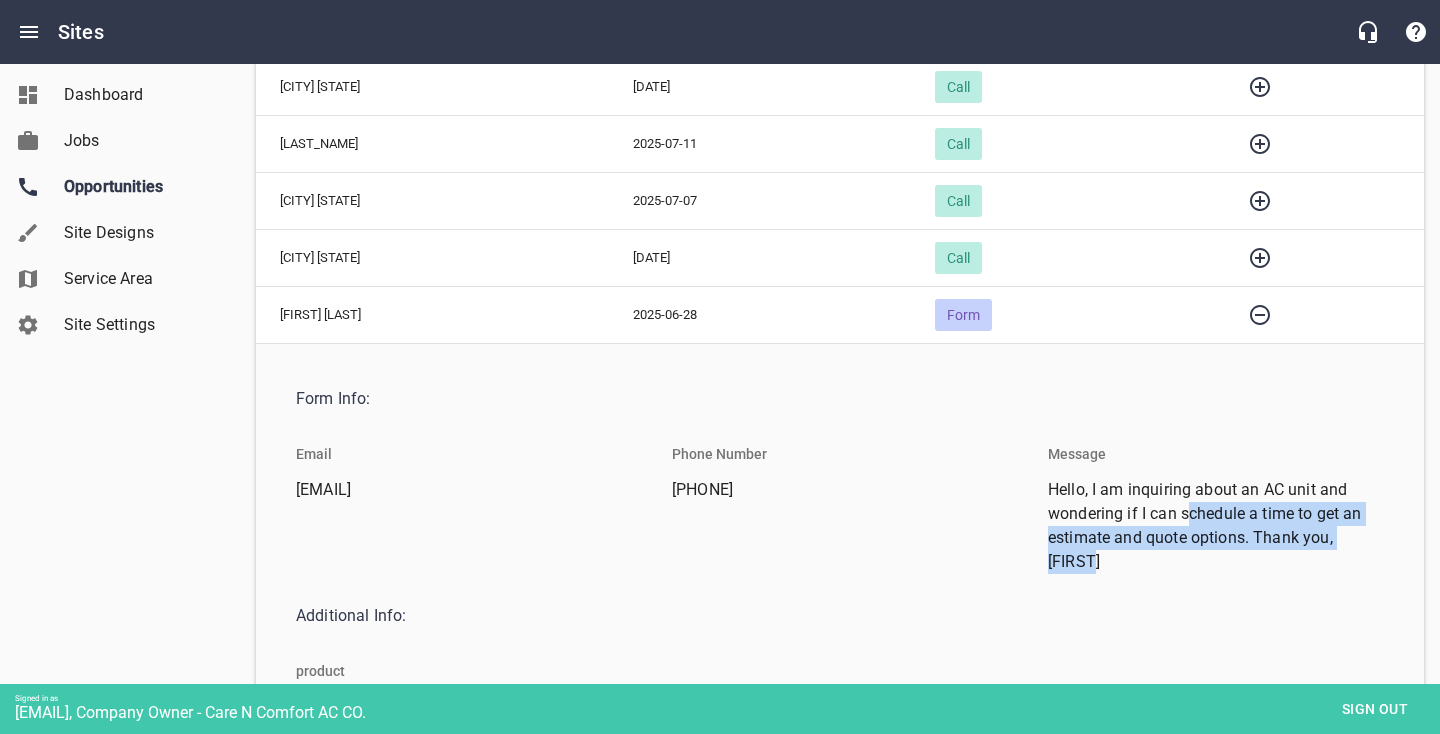 drag, startPoint x: 1190, startPoint y: 506, endPoint x: 1243, endPoint y: 550, distance: 68.88396 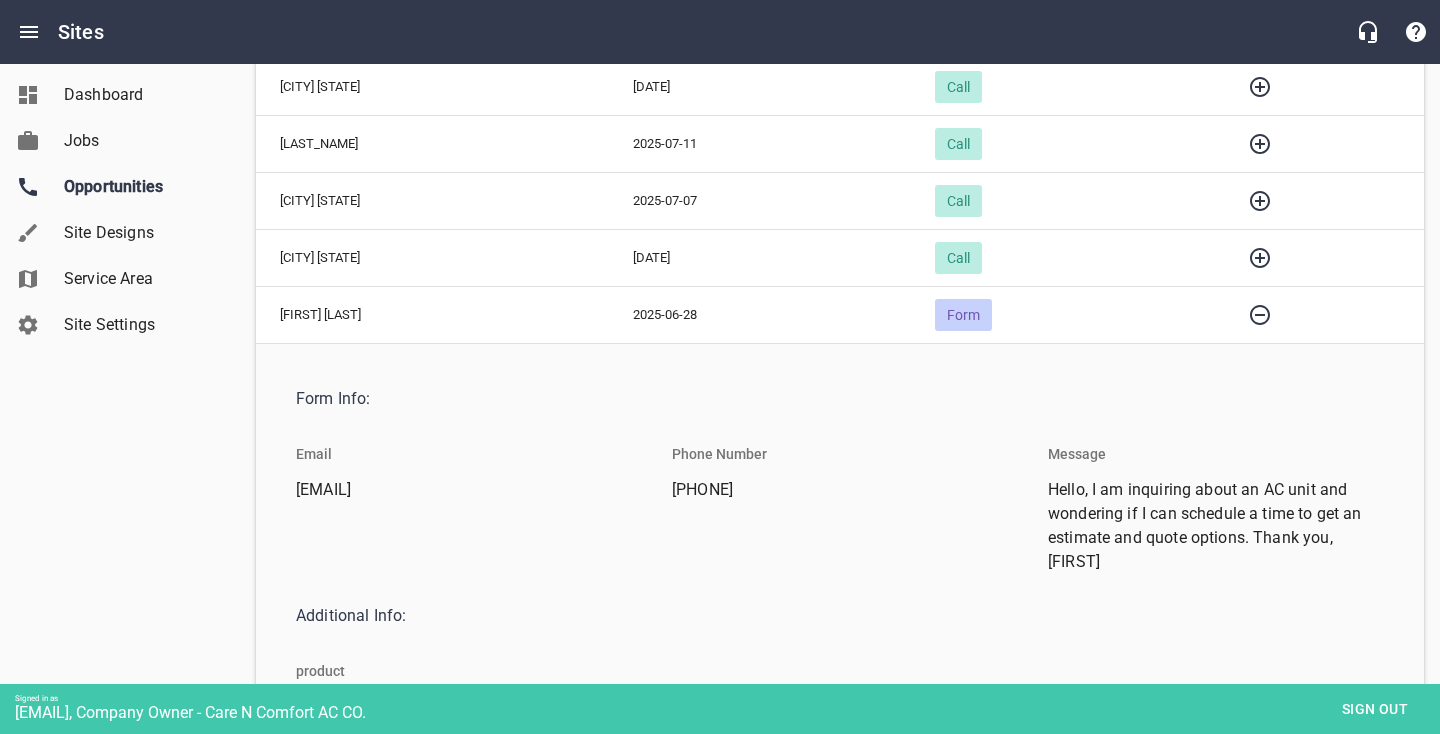 click on "Hello,
I am inquiring about an AC unit and wondering if I can schedule a time to get an estimate and quote options.
Thank you,
[FIRST]" at bounding box center [1208, 526] 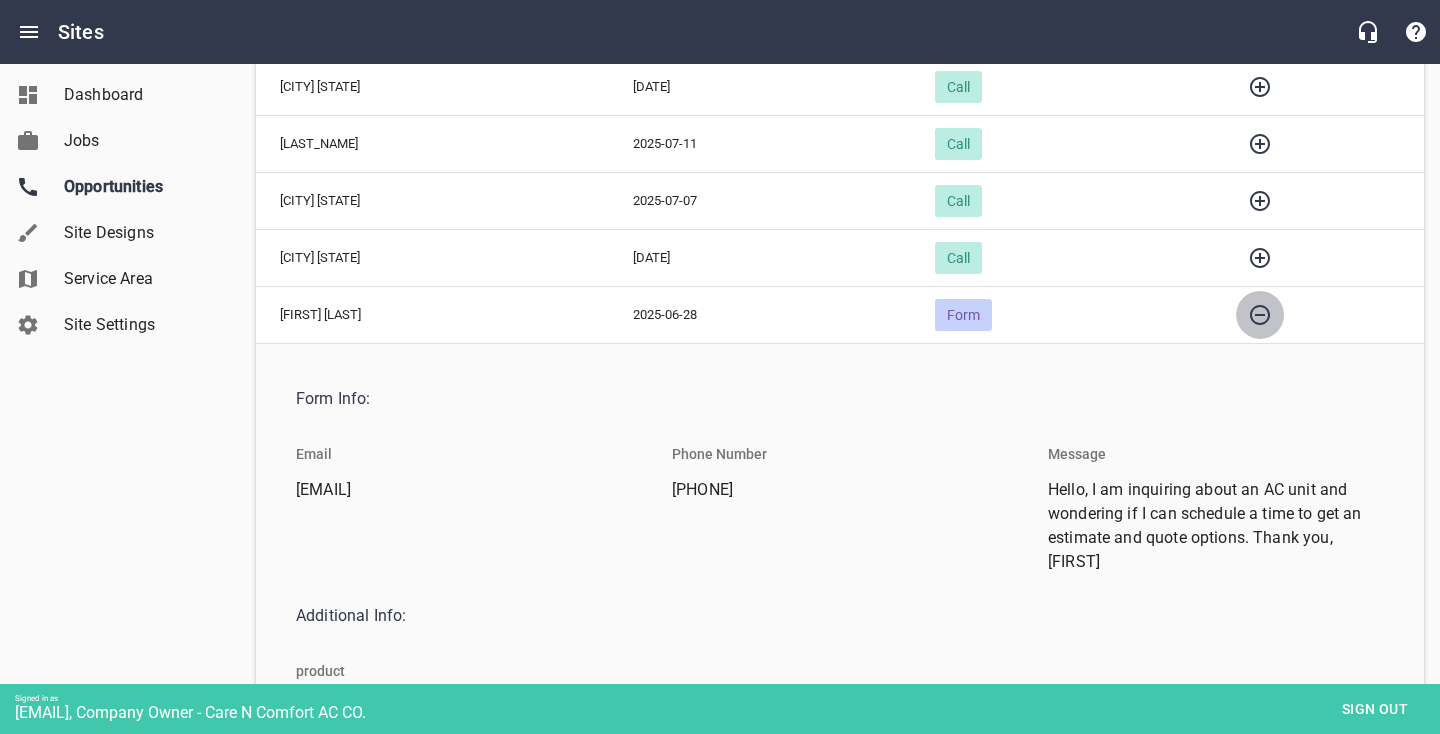 click 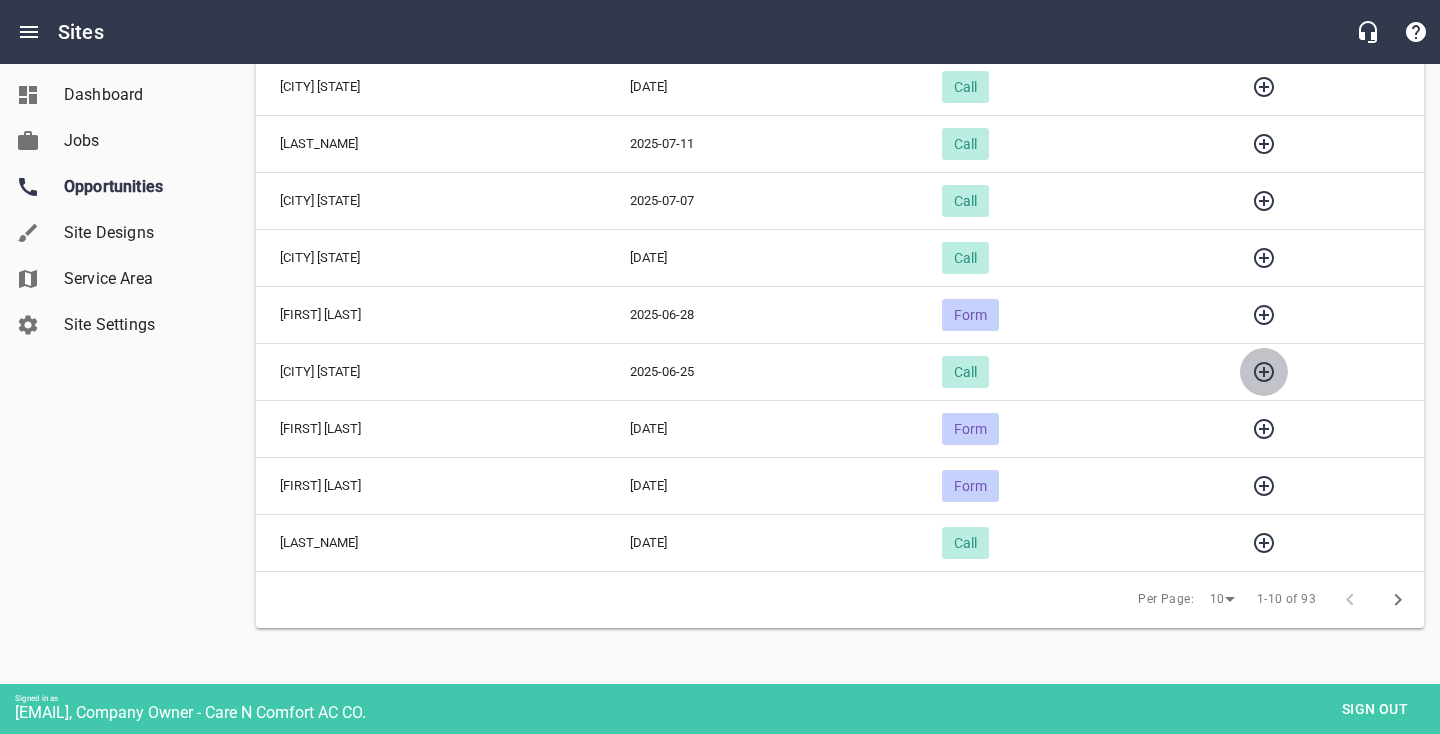click 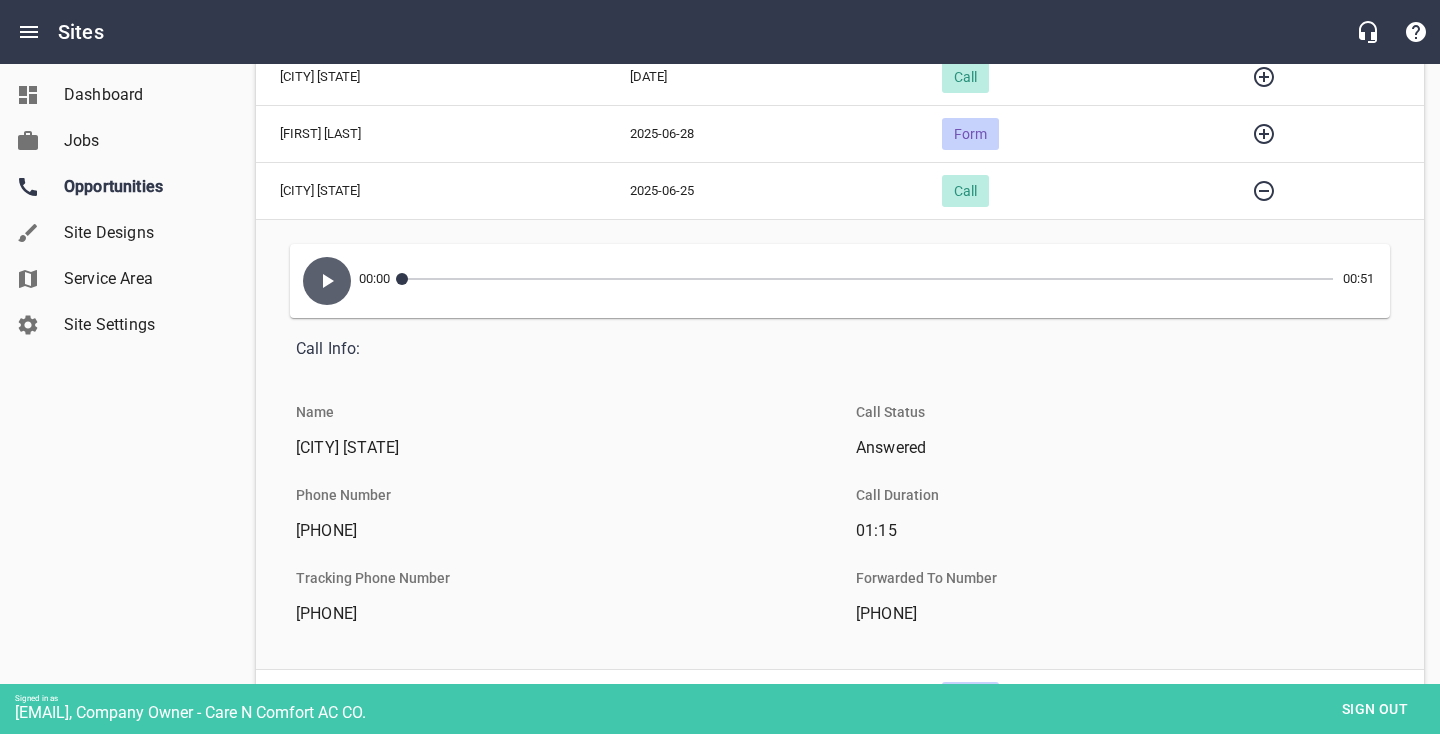 scroll, scrollTop: 544, scrollLeft: 0, axis: vertical 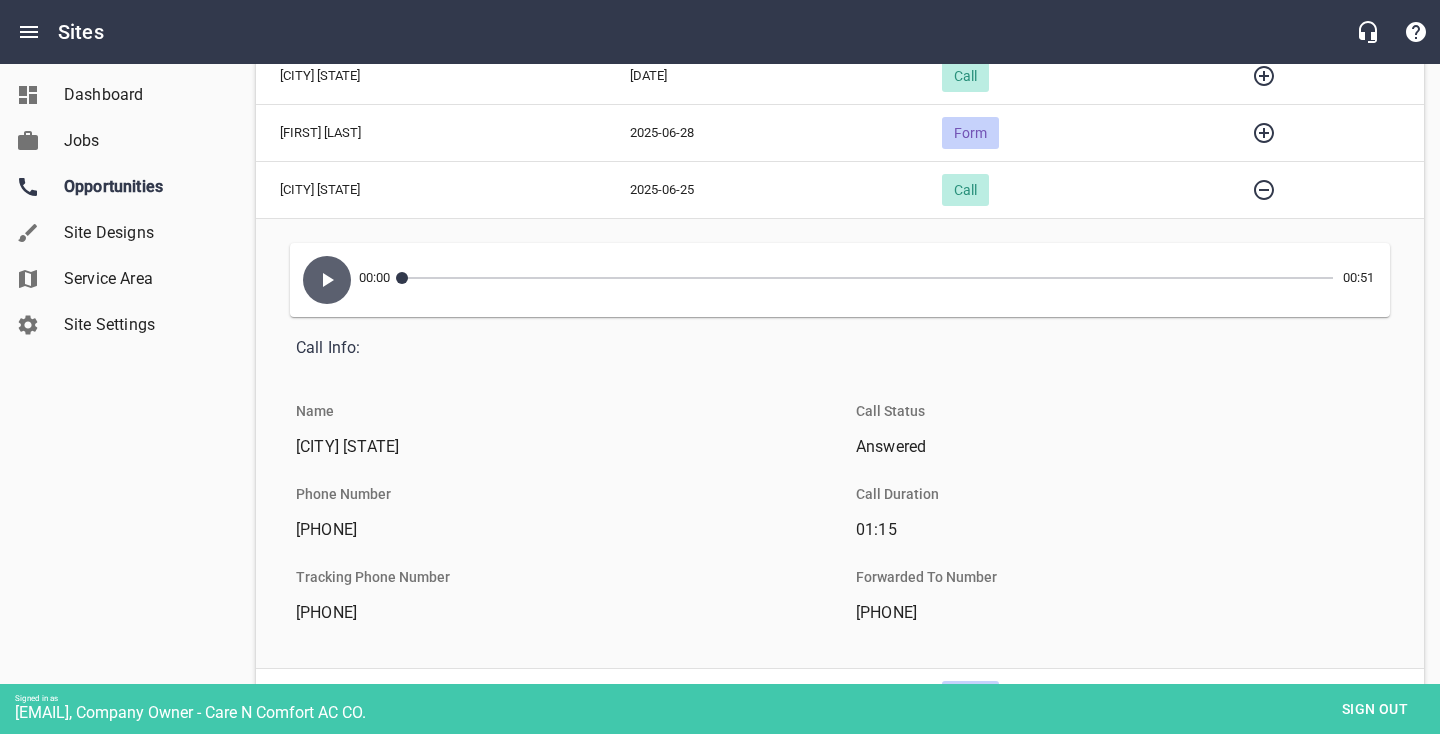 click 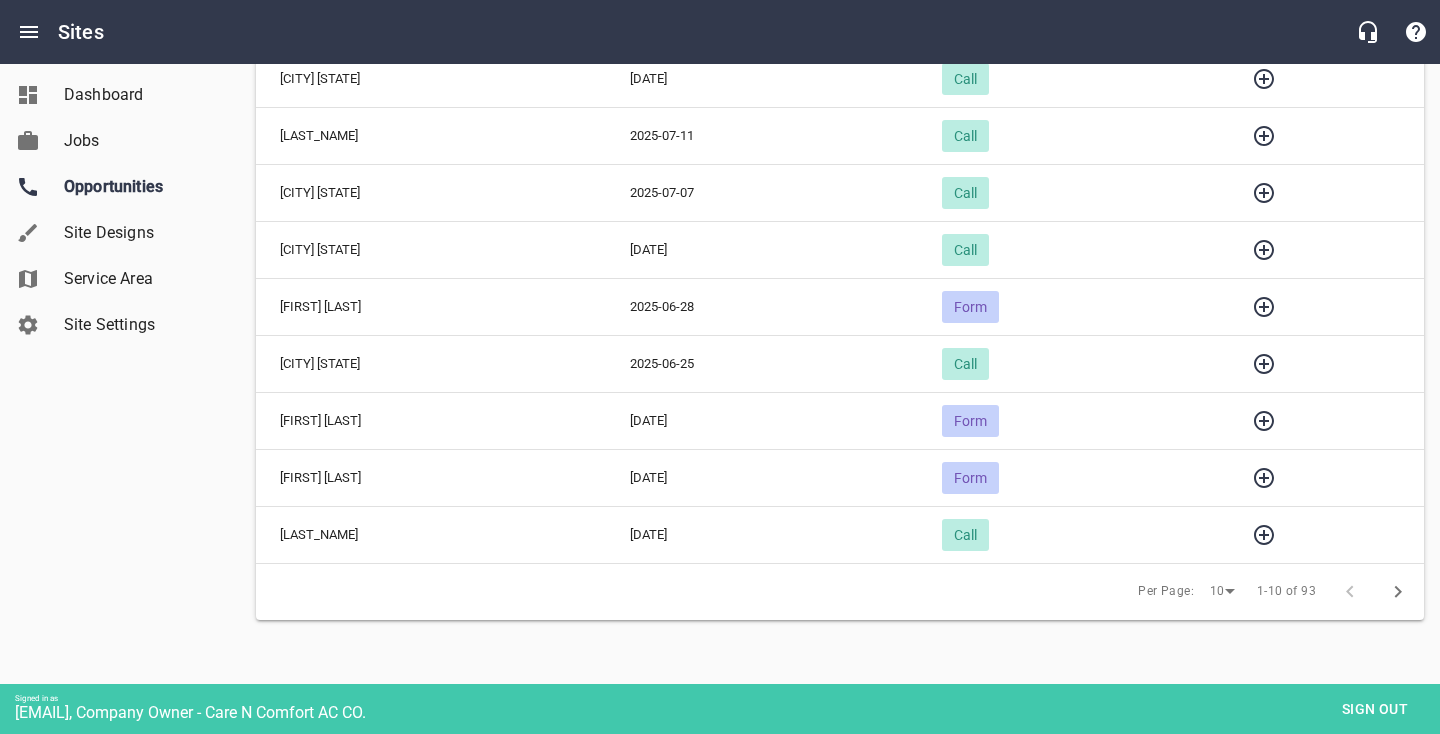 scroll, scrollTop: 369, scrollLeft: 0, axis: vertical 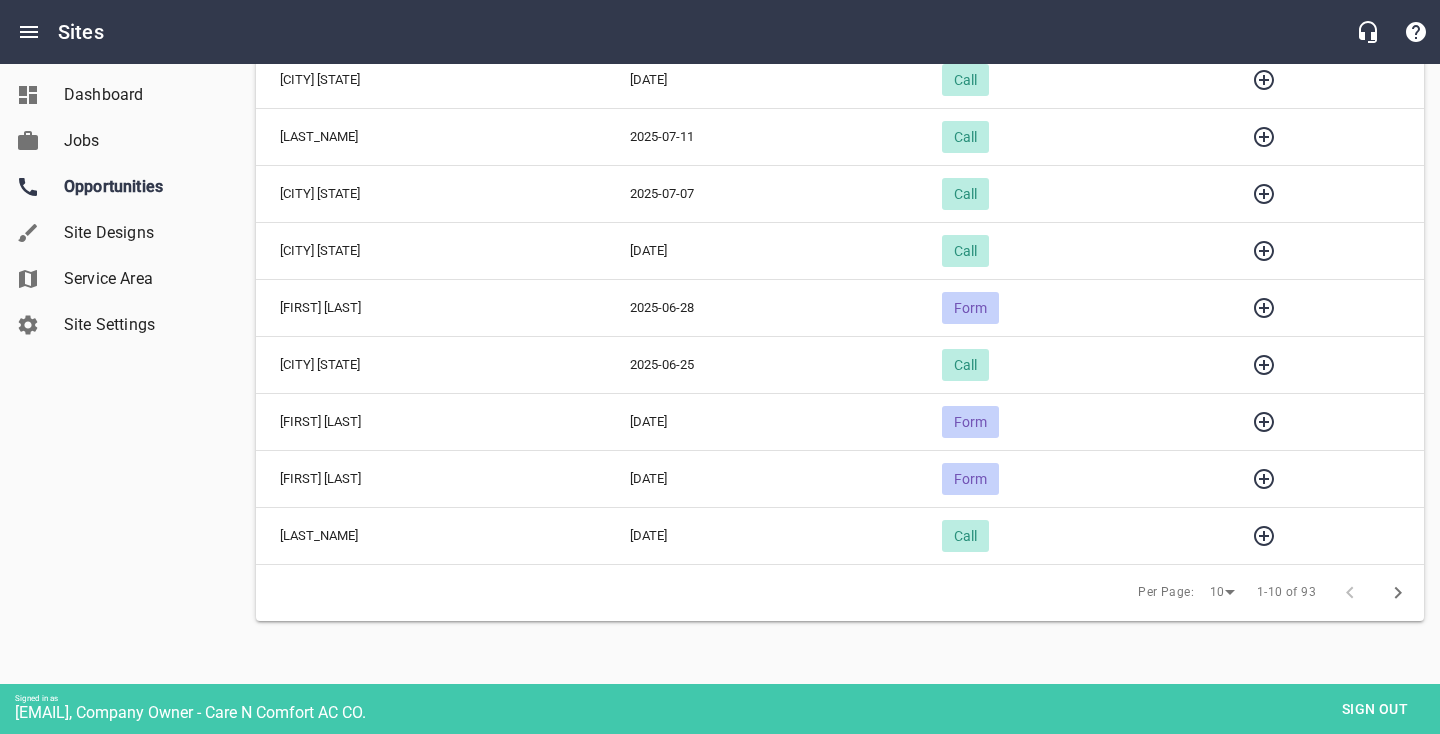 click 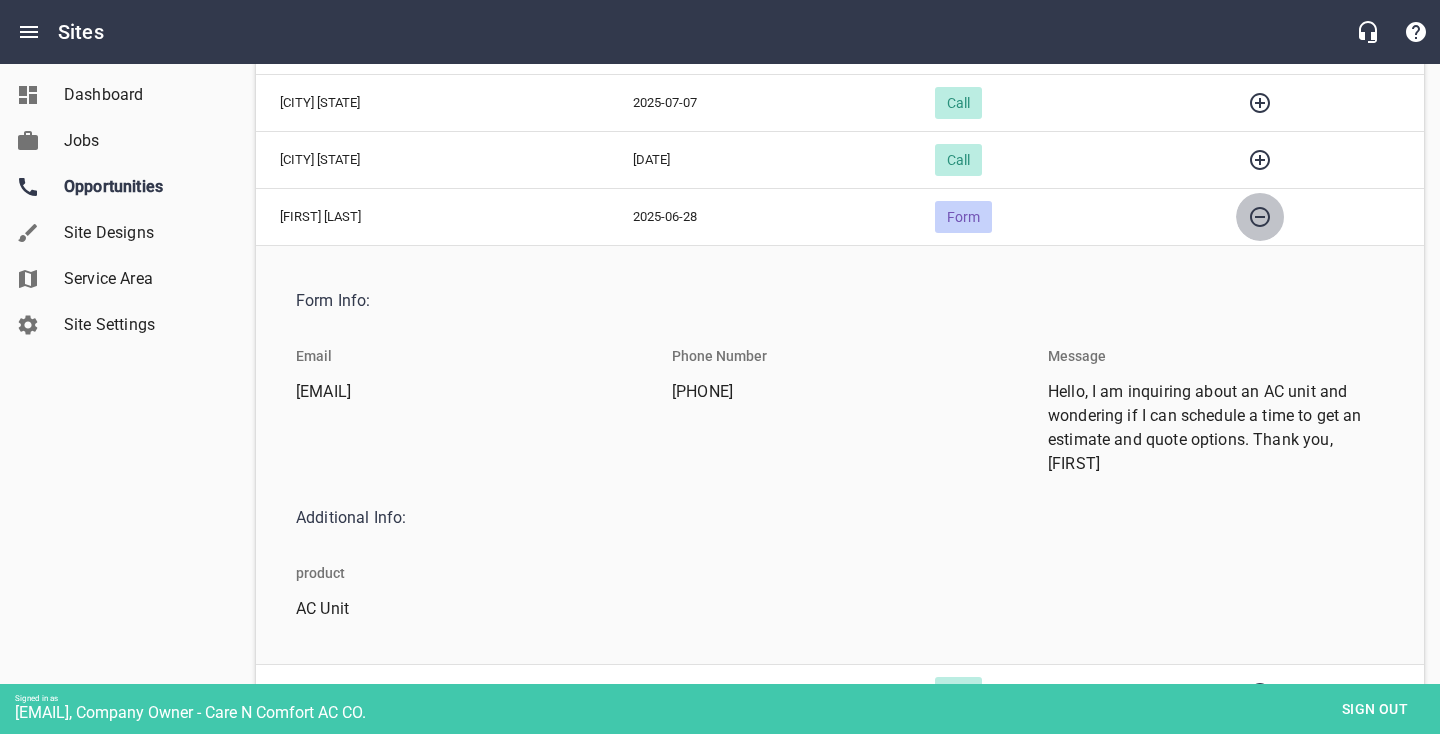click 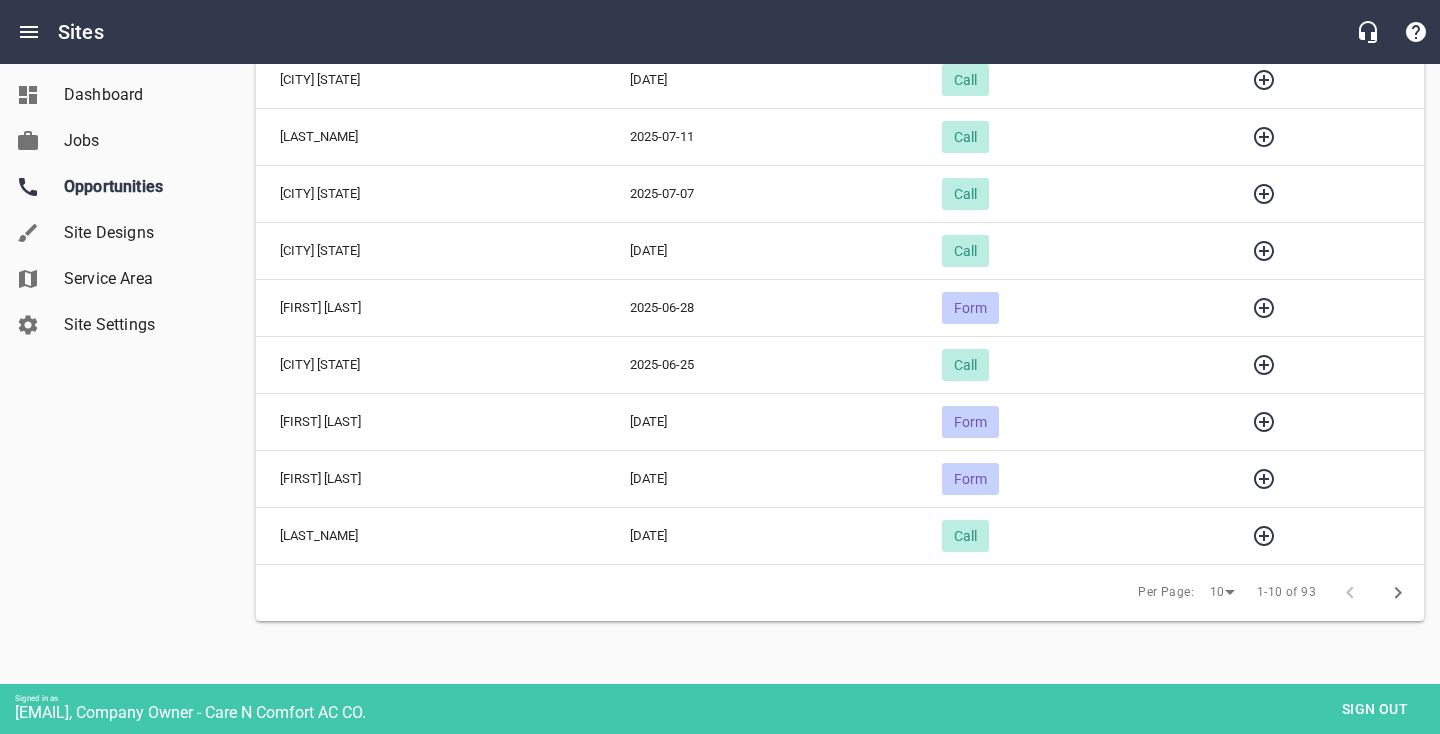 click 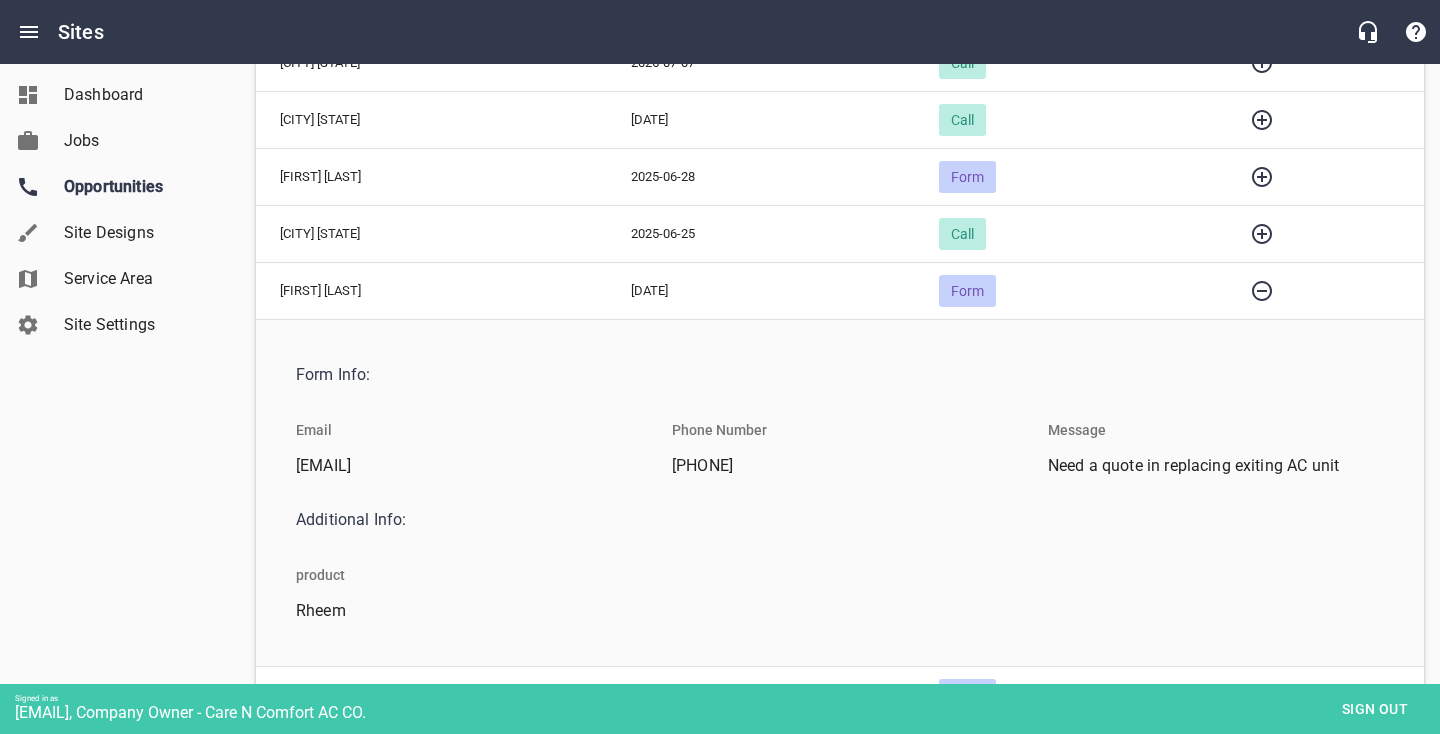 scroll, scrollTop: 501, scrollLeft: 0, axis: vertical 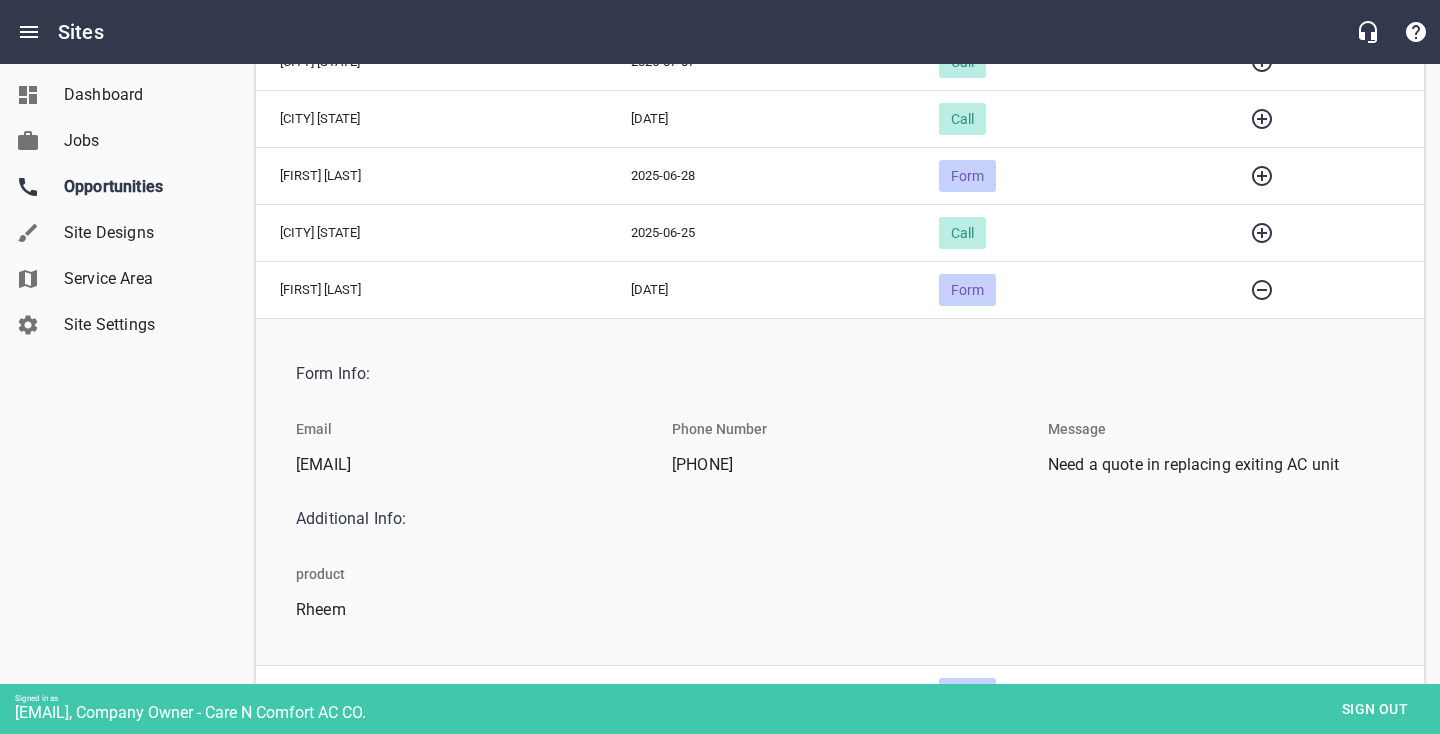click 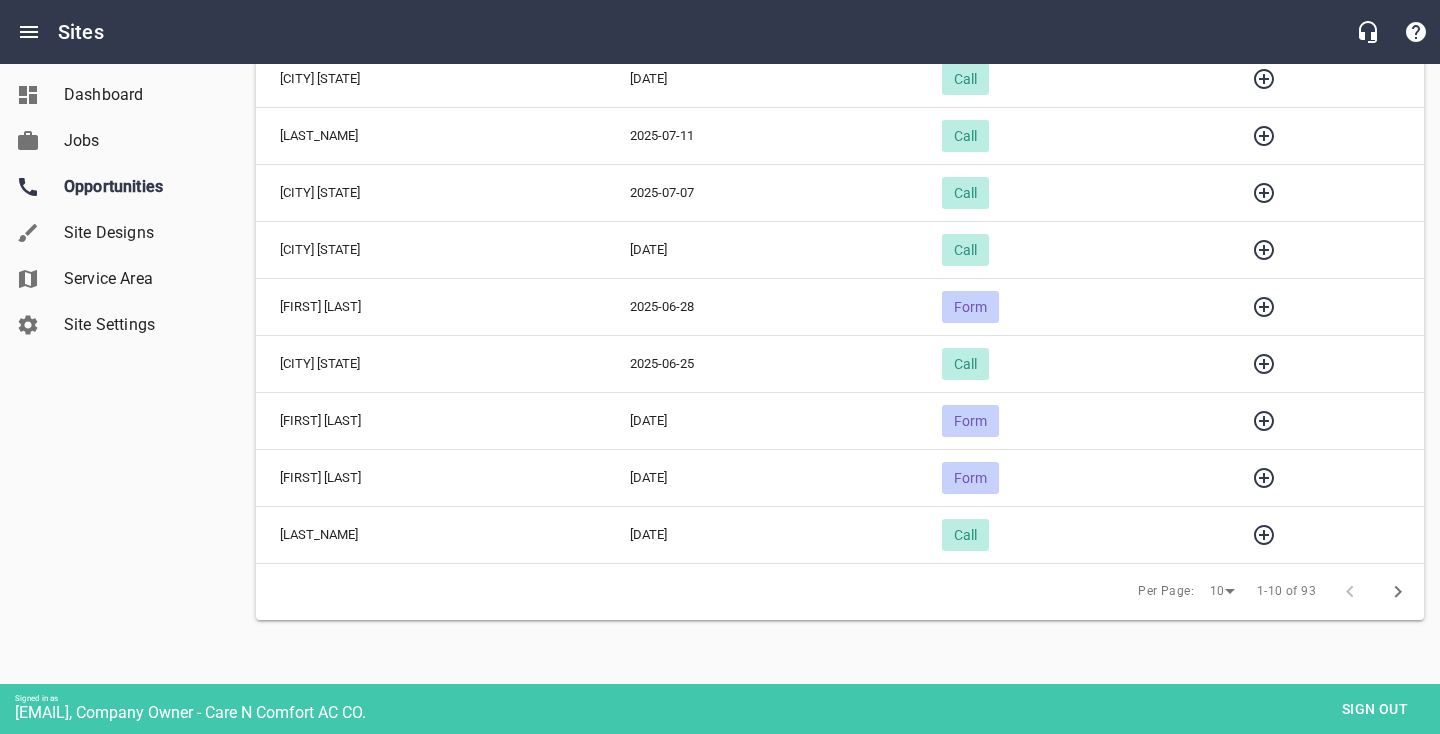scroll, scrollTop: 369, scrollLeft: 0, axis: vertical 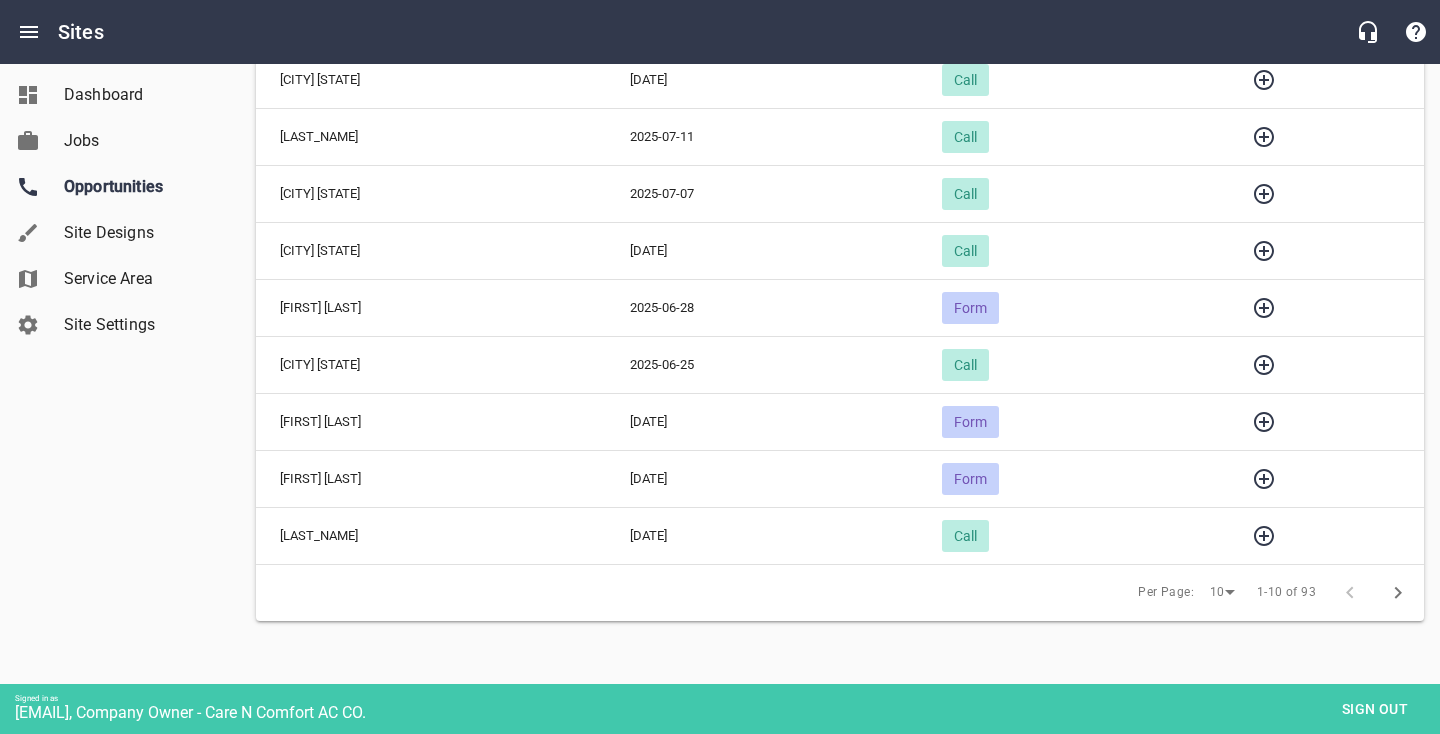click 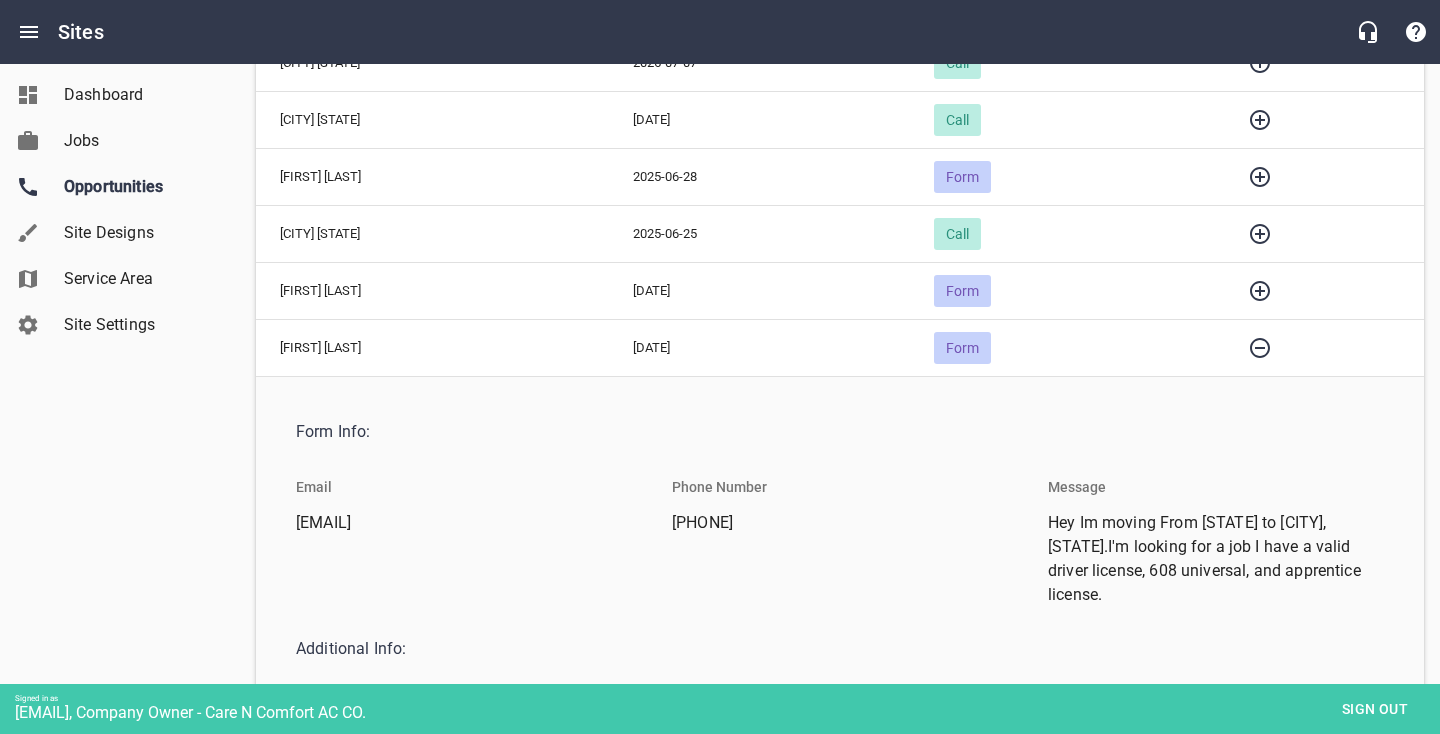 scroll, scrollTop: 510, scrollLeft: 0, axis: vertical 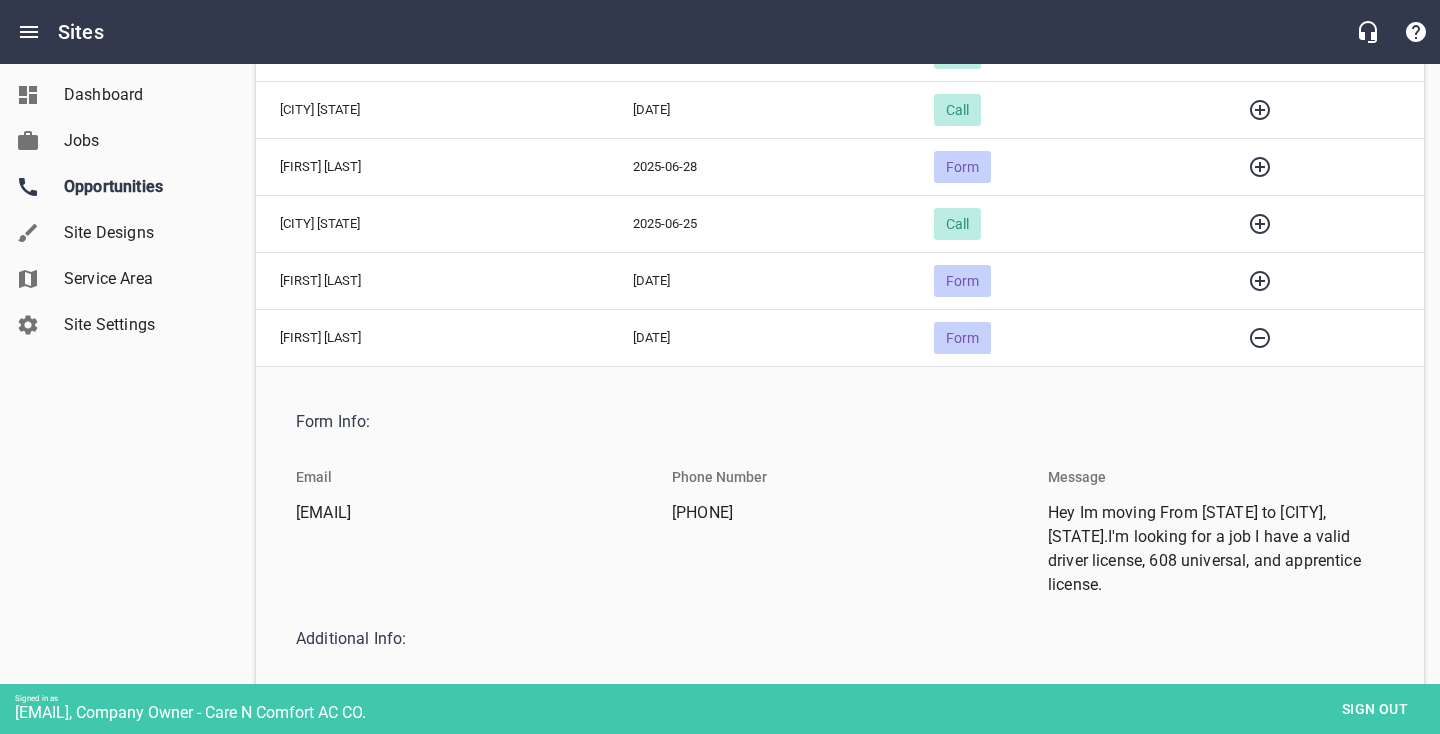 drag, startPoint x: 1156, startPoint y: 541, endPoint x: 1246, endPoint y: 596, distance: 105.47511 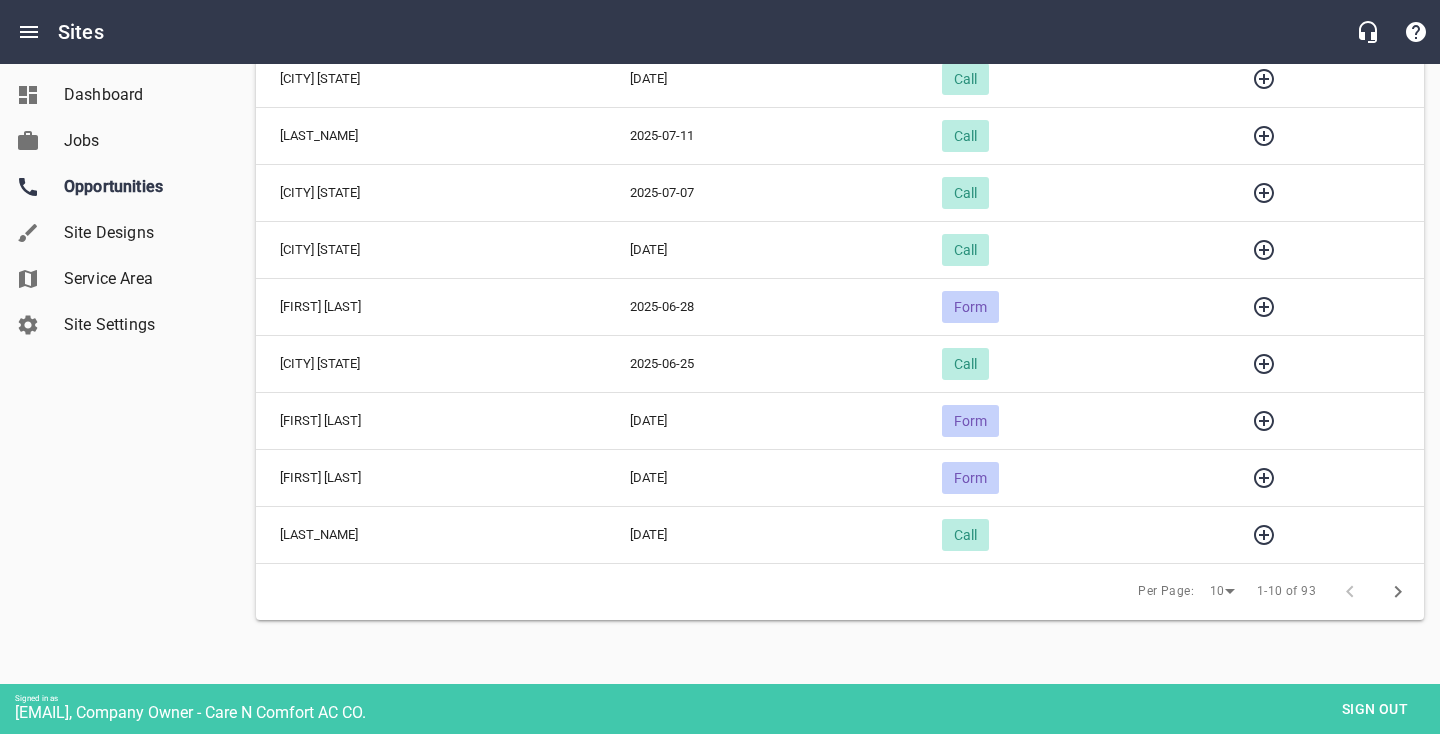 scroll, scrollTop: 369, scrollLeft: 0, axis: vertical 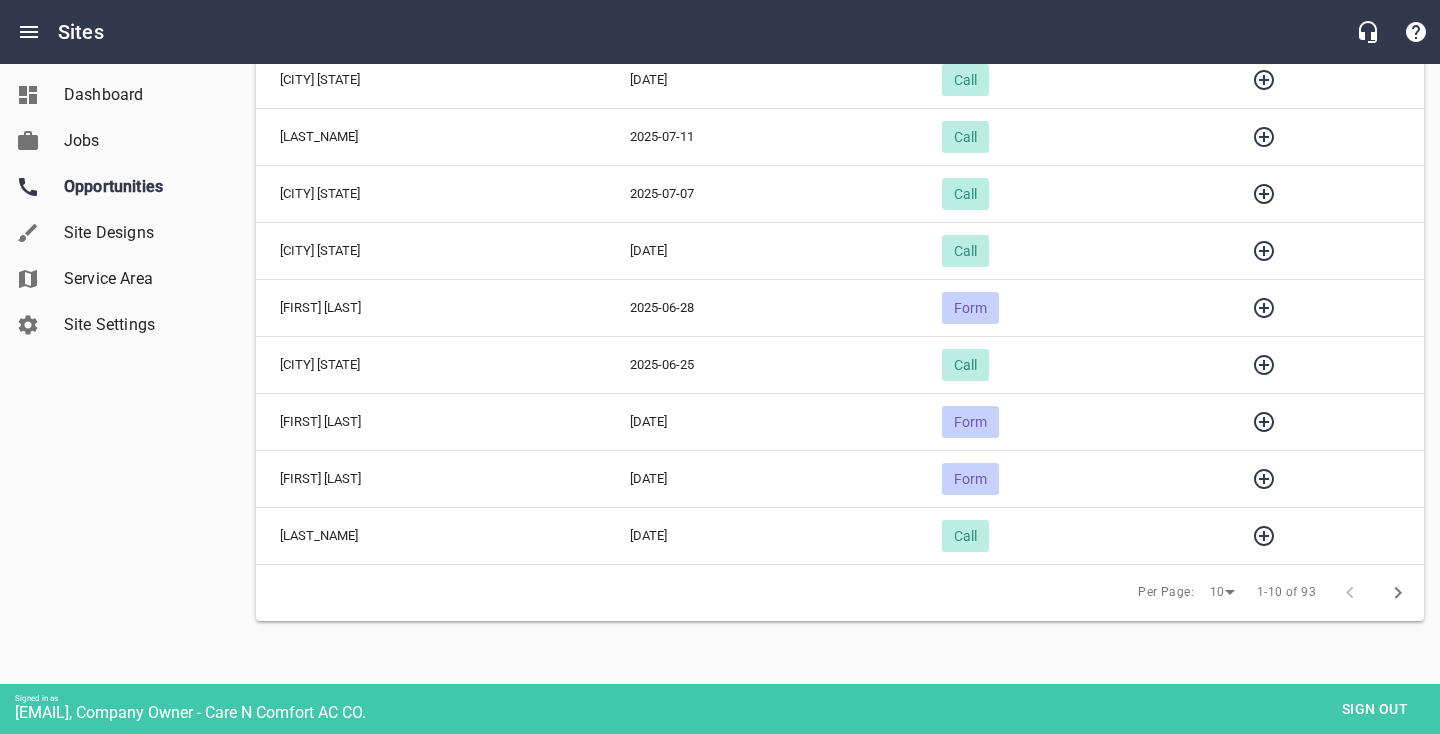 click 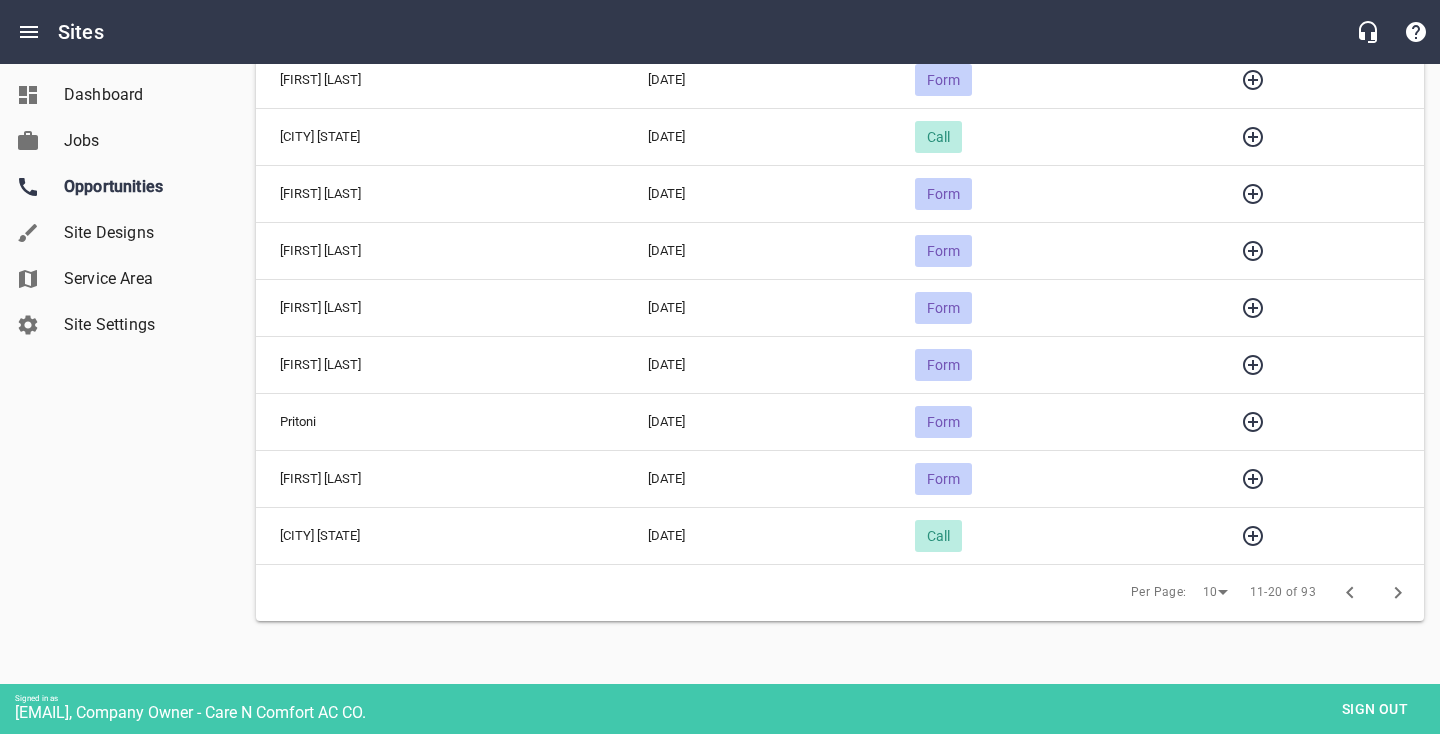 scroll, scrollTop: 0, scrollLeft: 0, axis: both 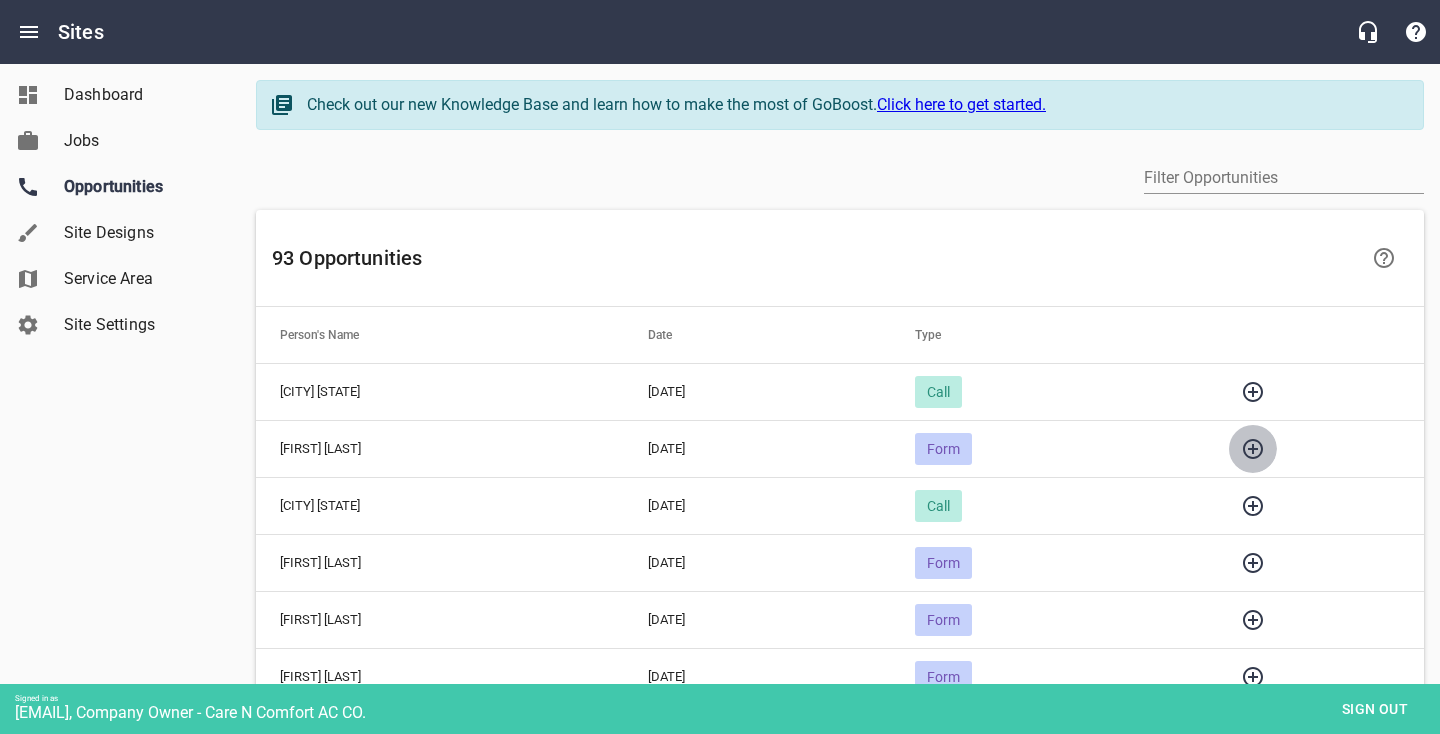 click 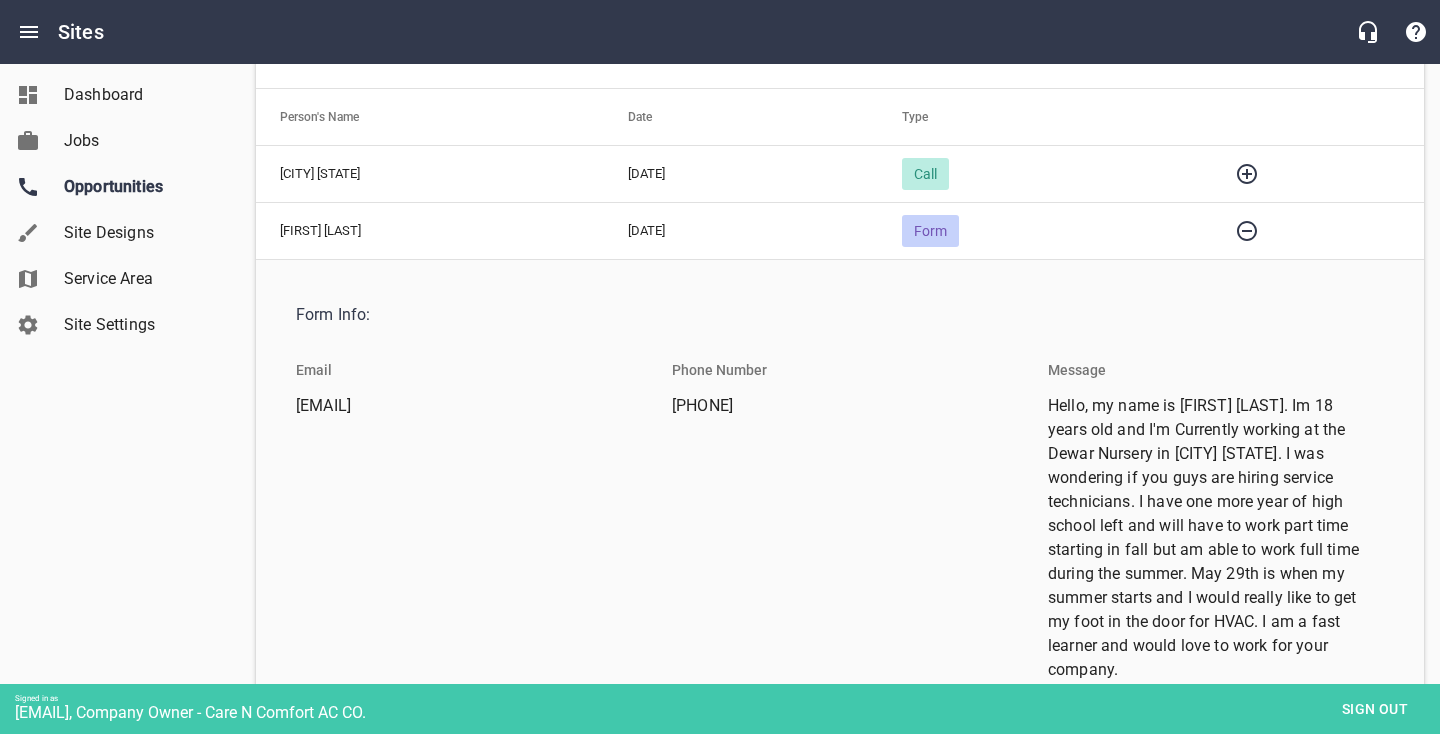 scroll, scrollTop: 231, scrollLeft: 0, axis: vertical 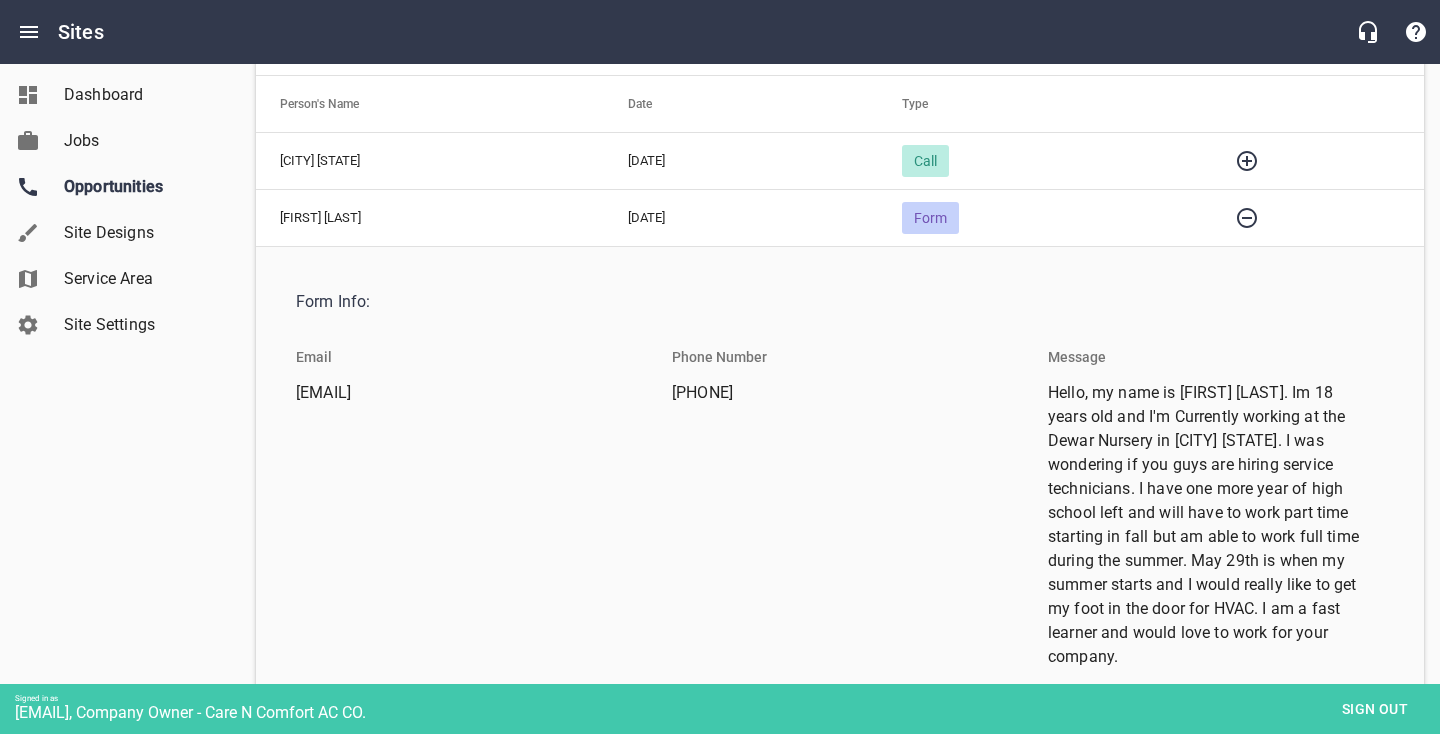 click 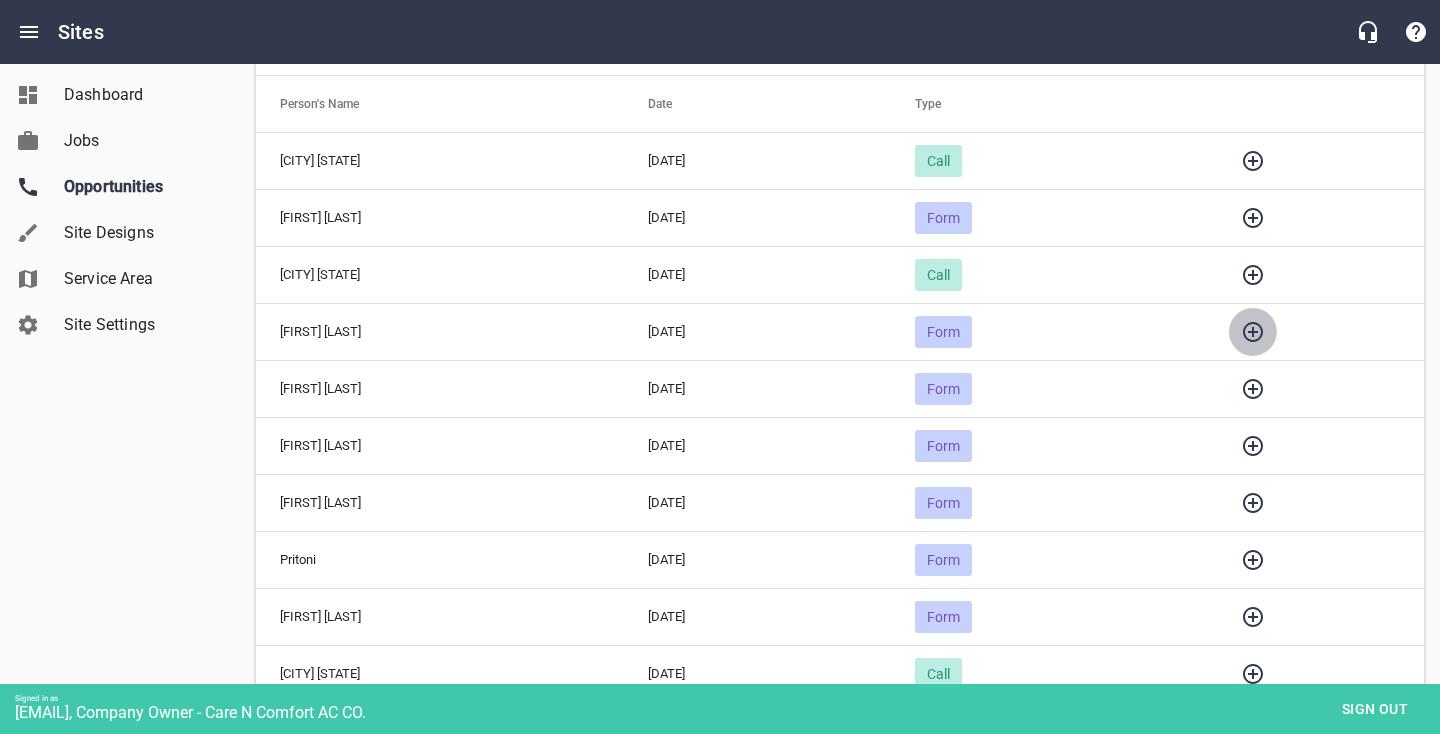 click 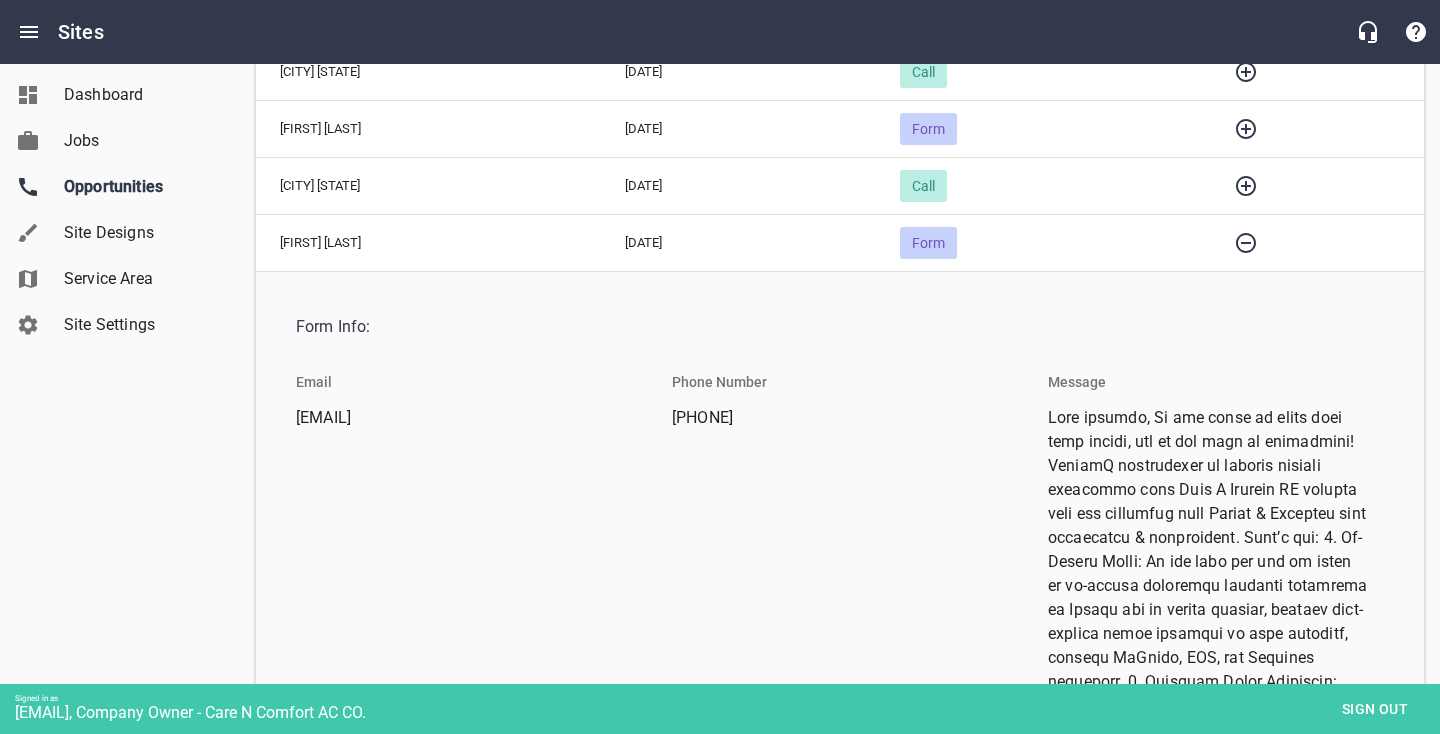 scroll, scrollTop: 336, scrollLeft: 0, axis: vertical 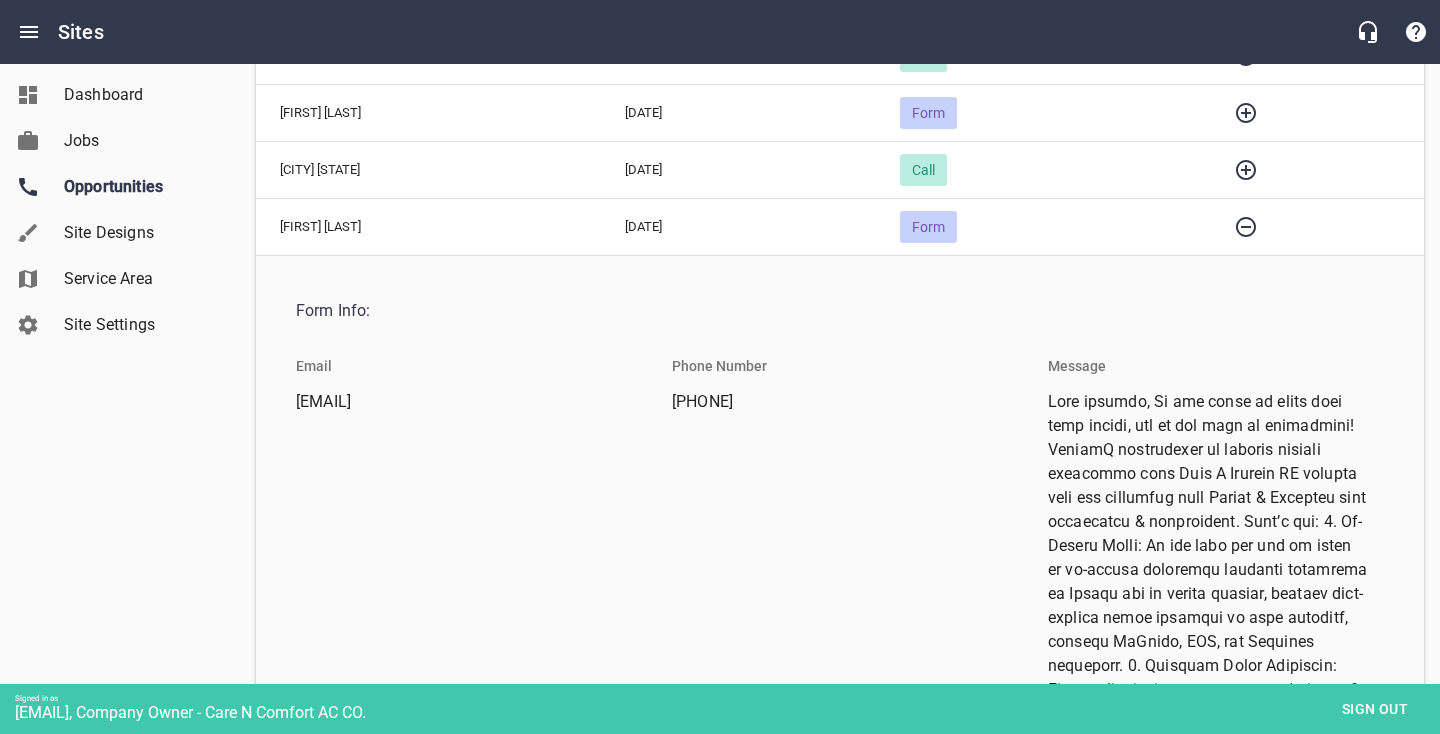 click 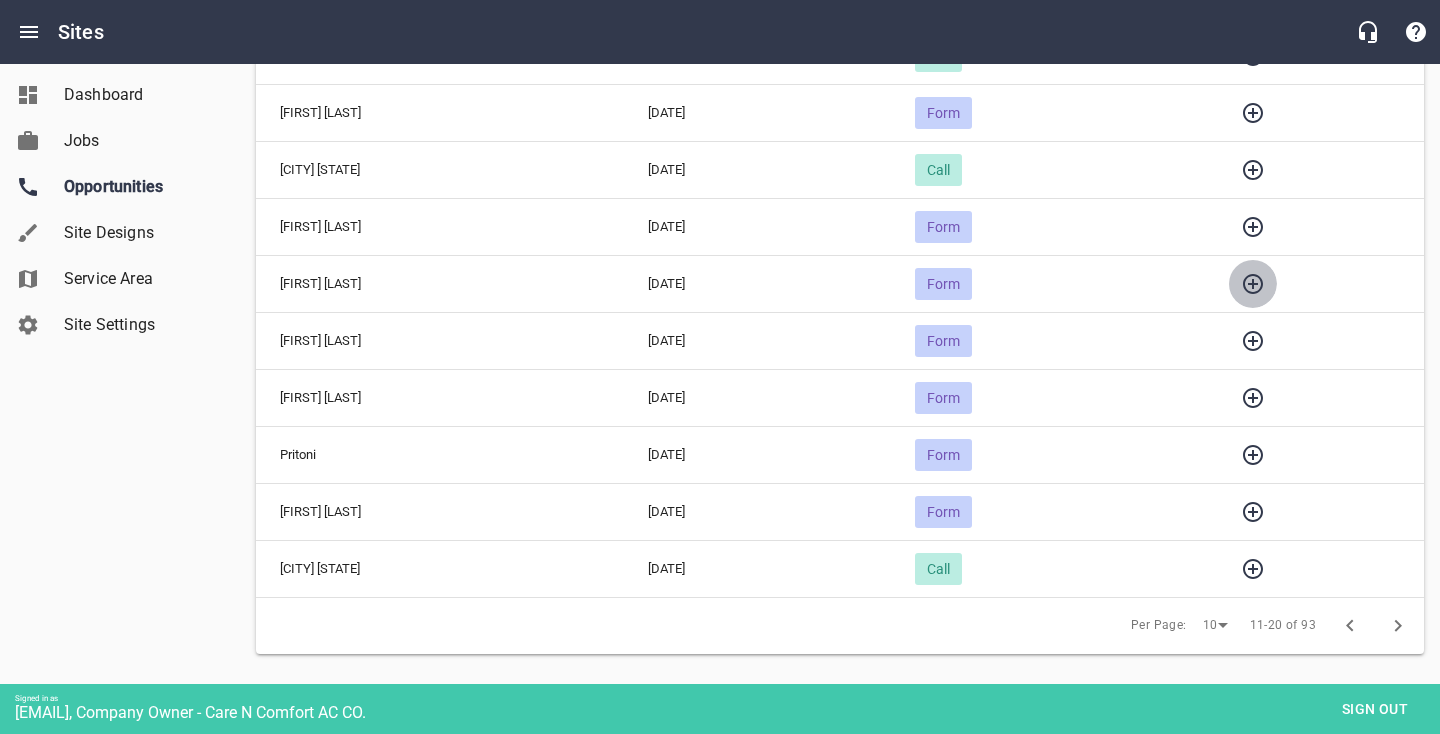click 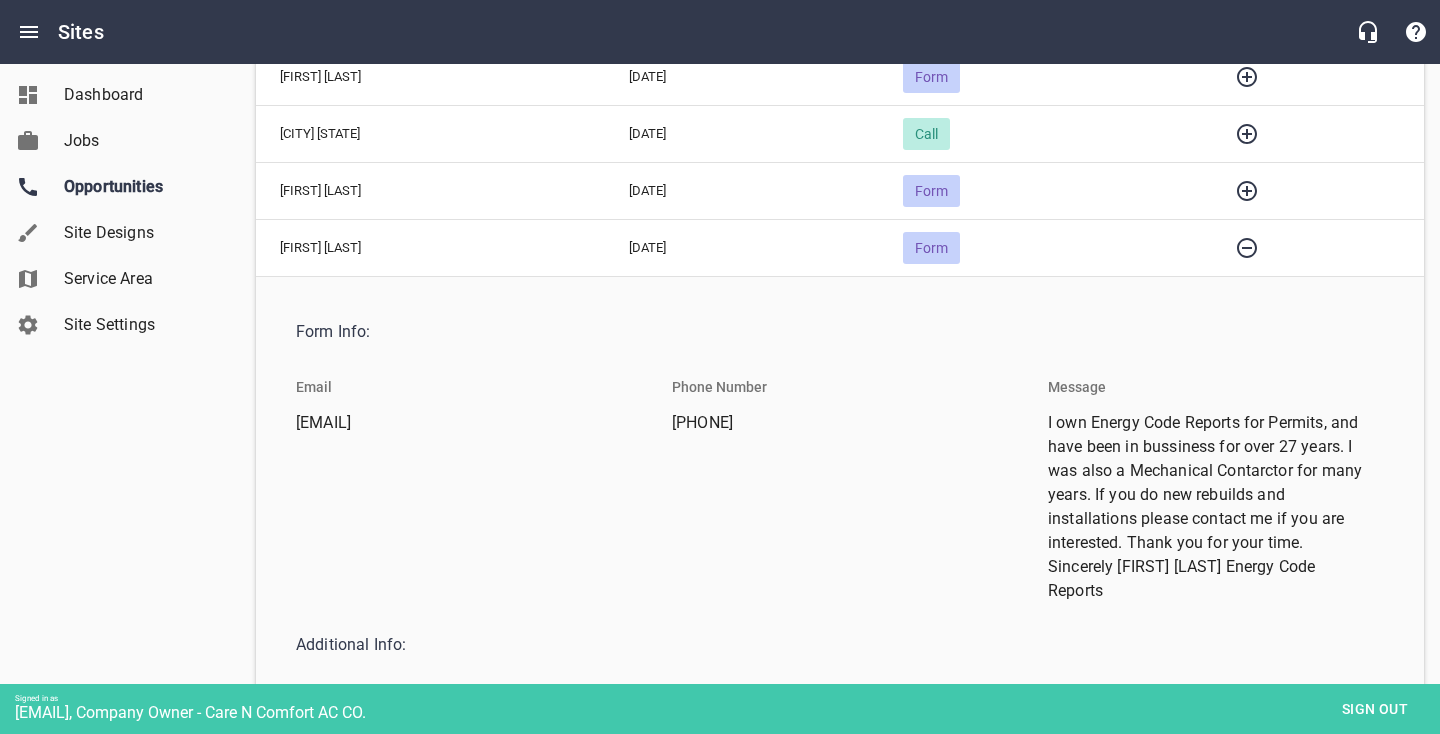 scroll, scrollTop: 396, scrollLeft: 0, axis: vertical 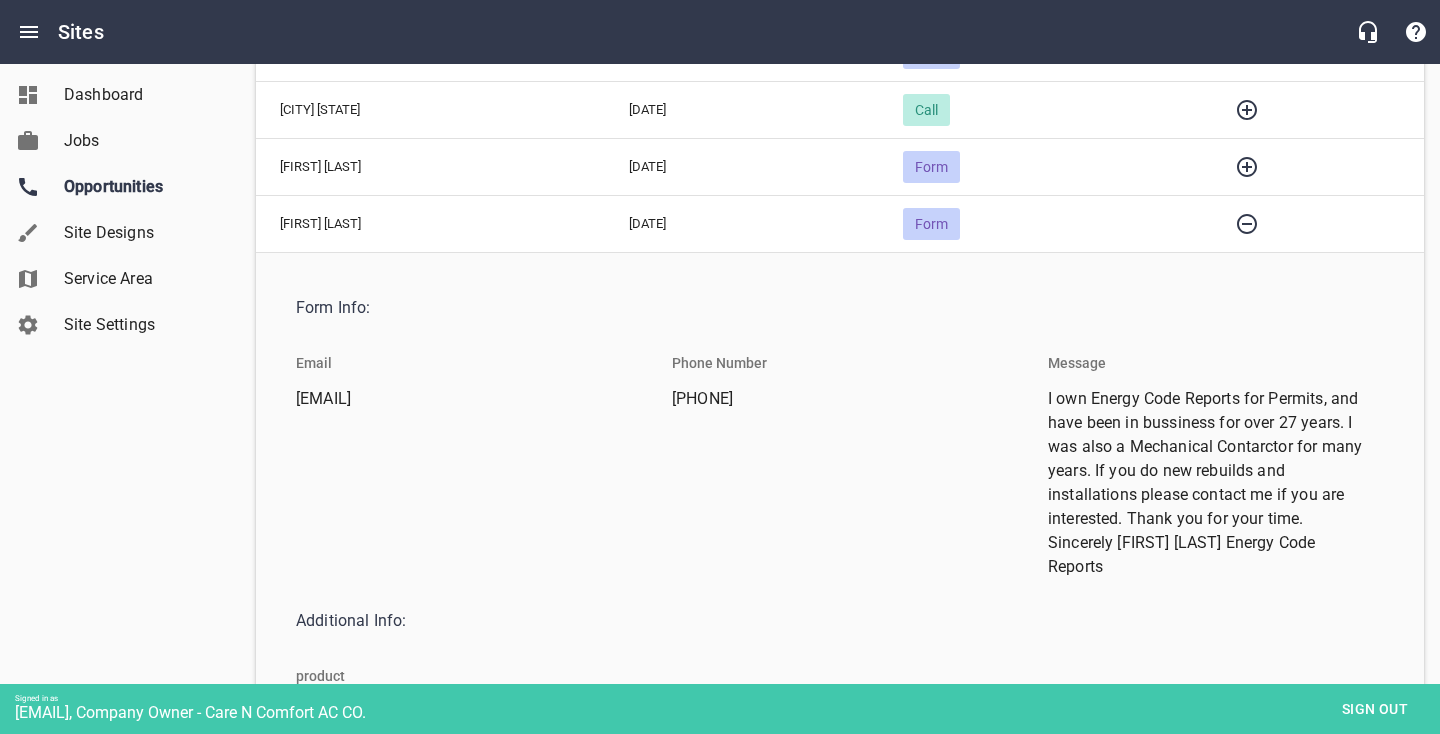 click 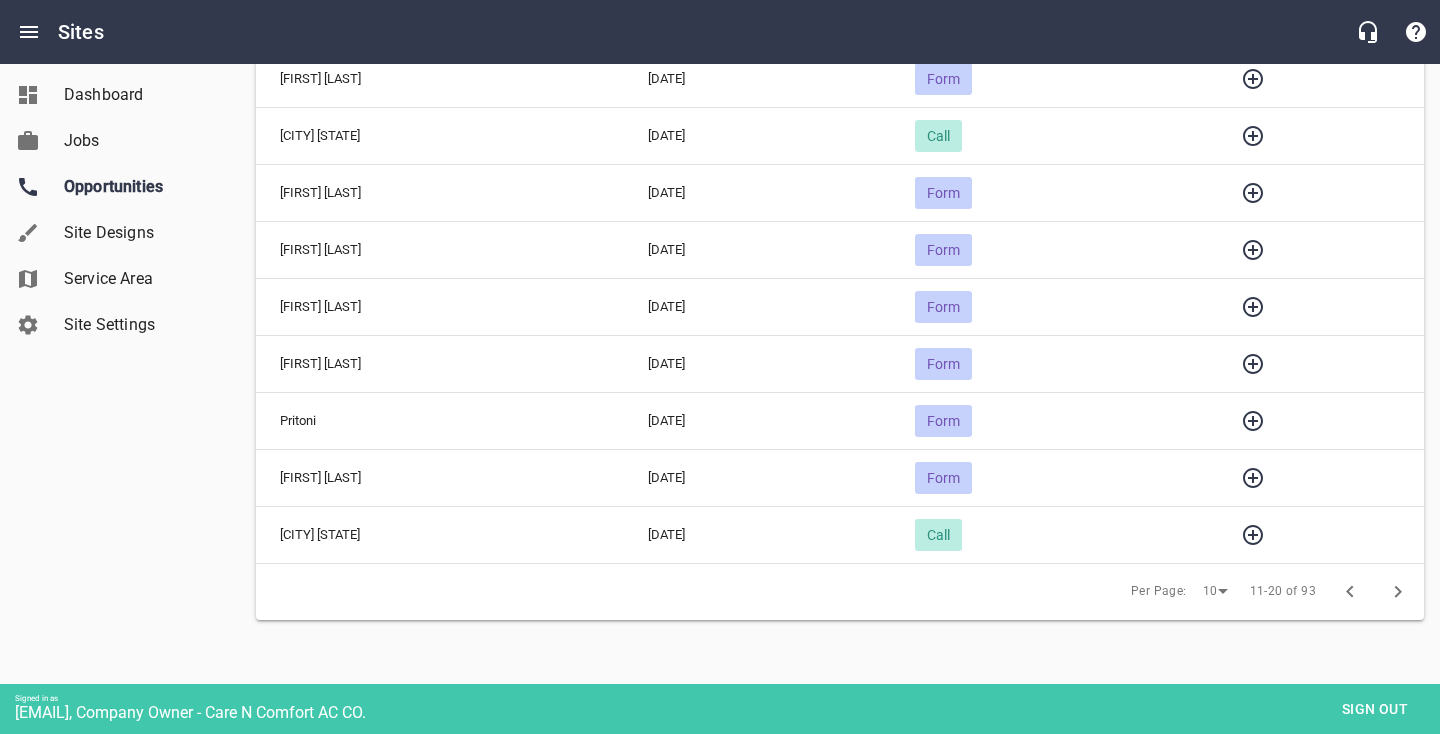 scroll, scrollTop: 369, scrollLeft: 0, axis: vertical 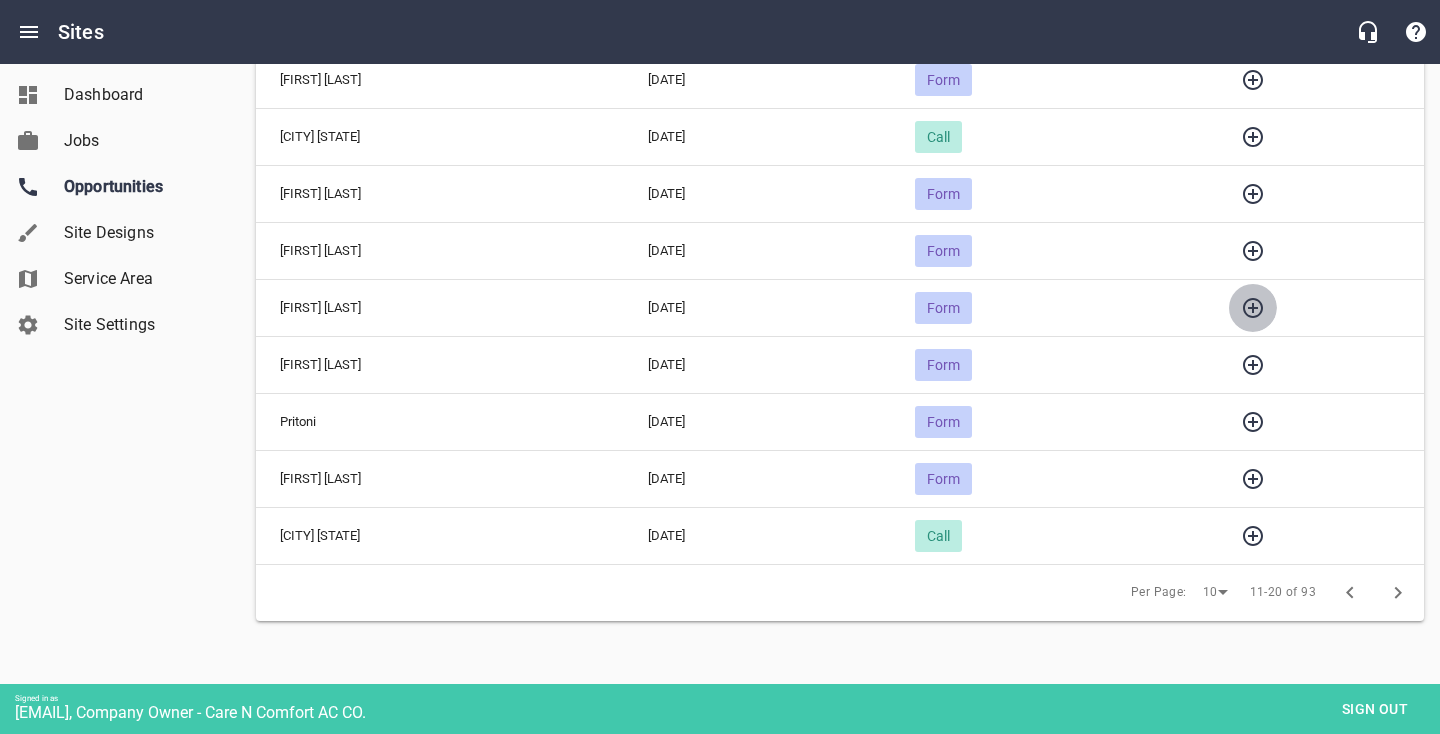 click 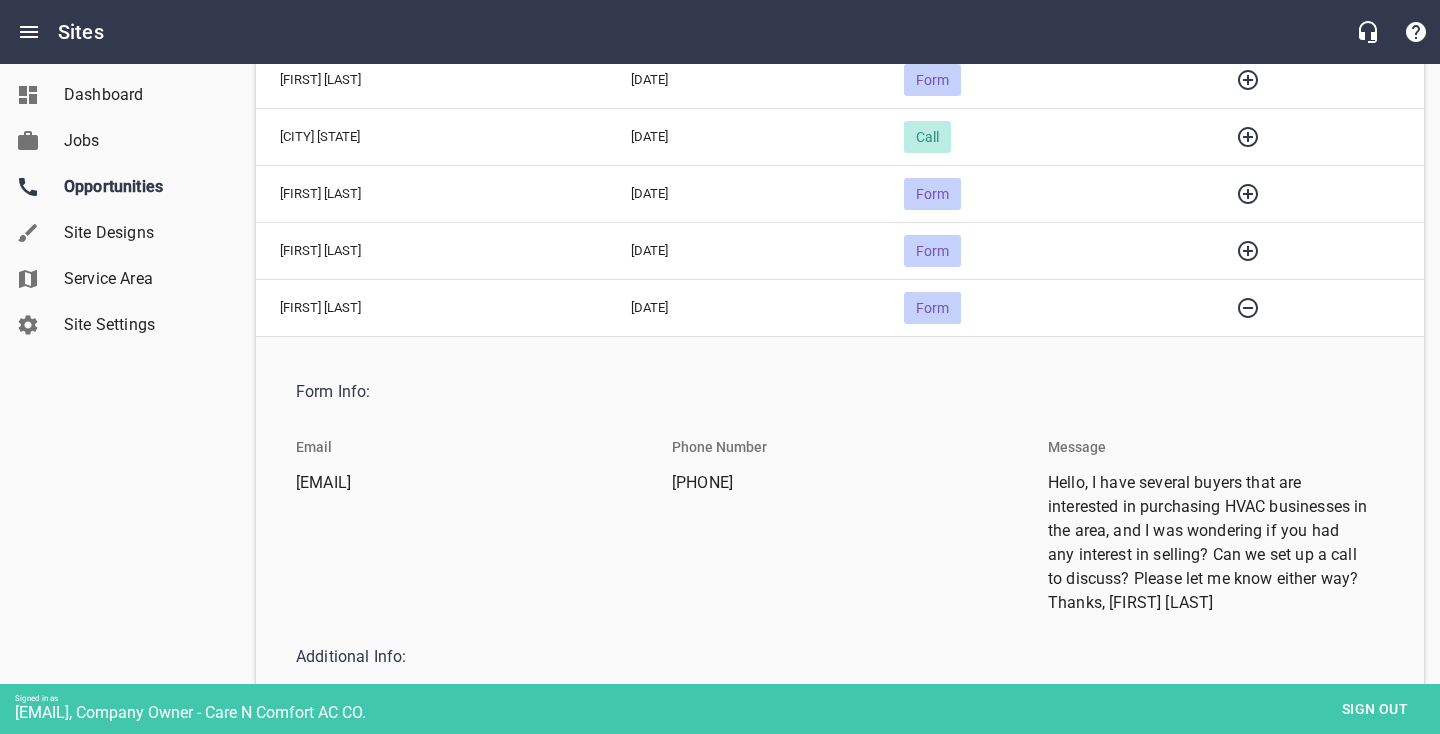 click 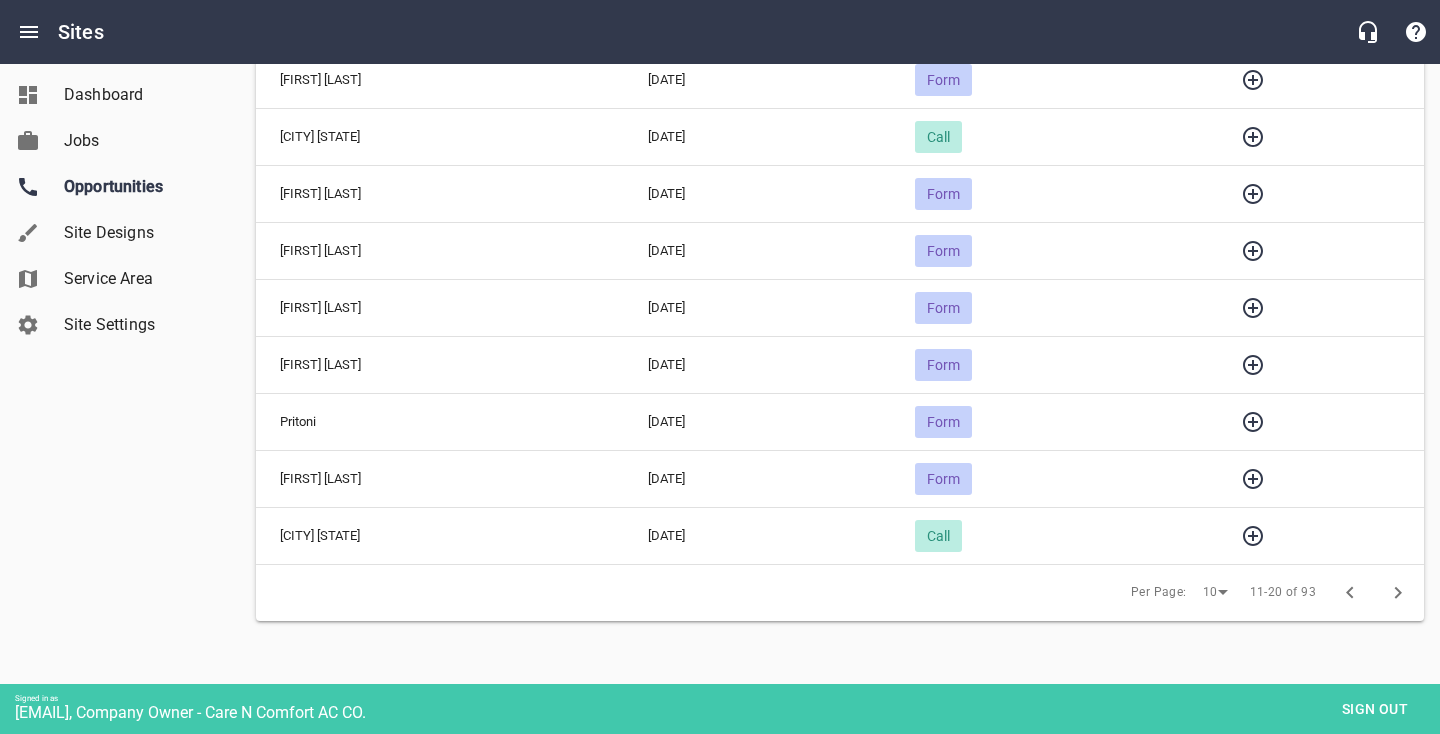 click at bounding box center (1253, 365) 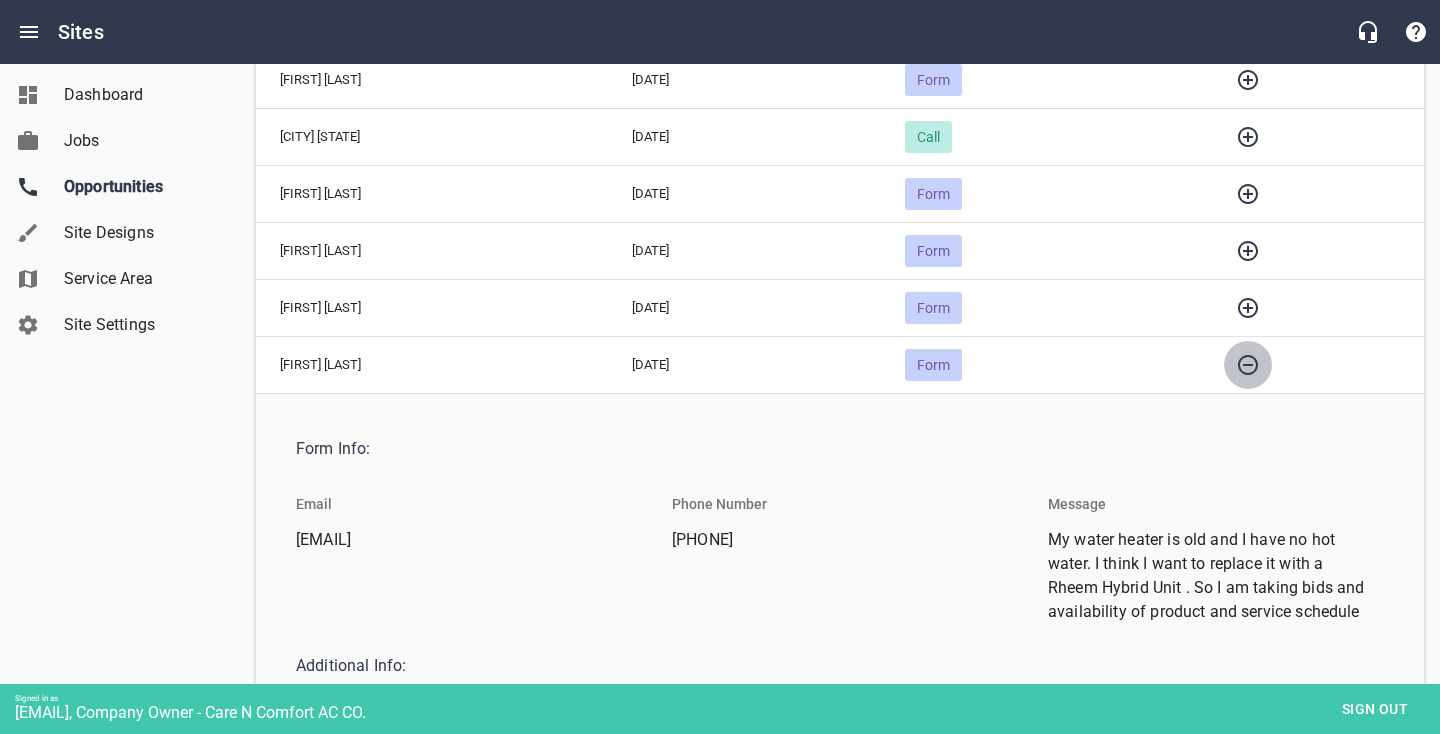 click at bounding box center (1248, 365) 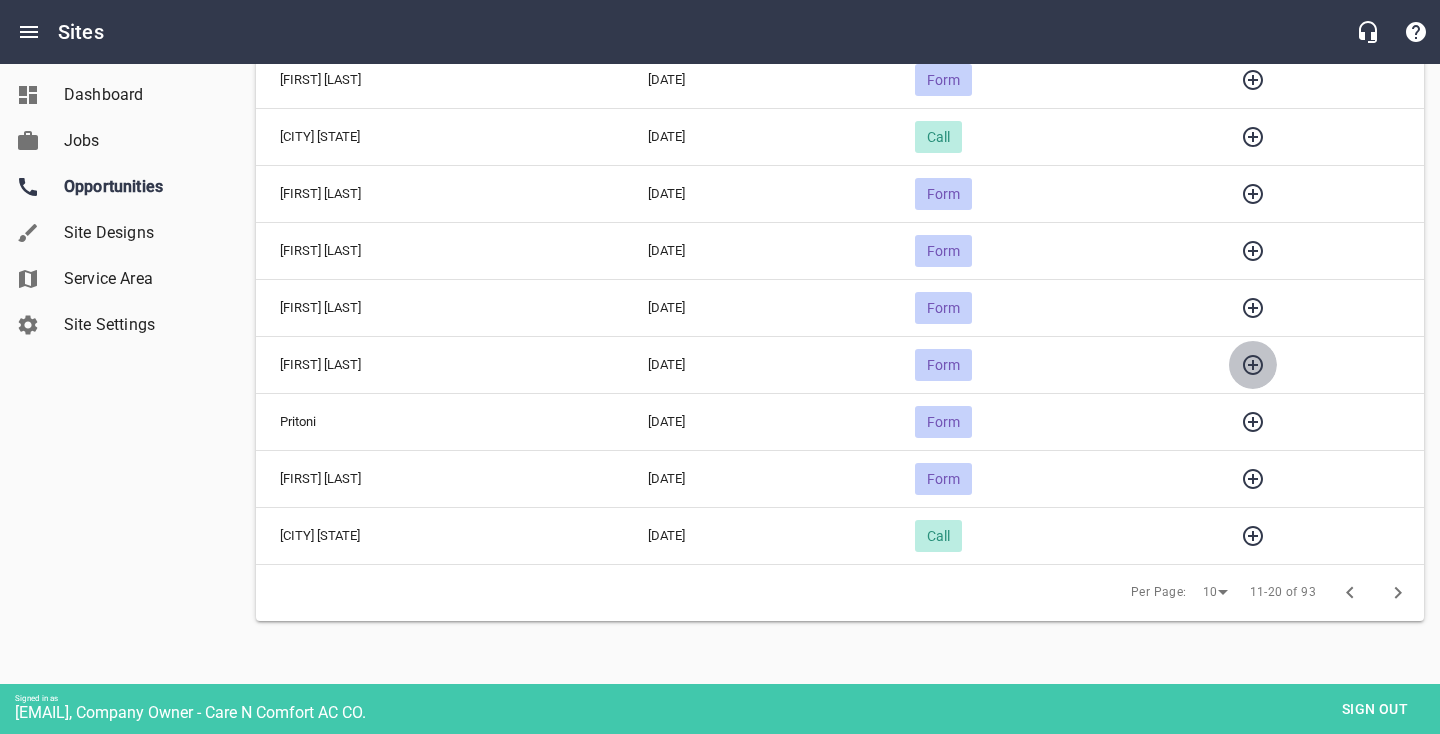 click at bounding box center [1253, 365] 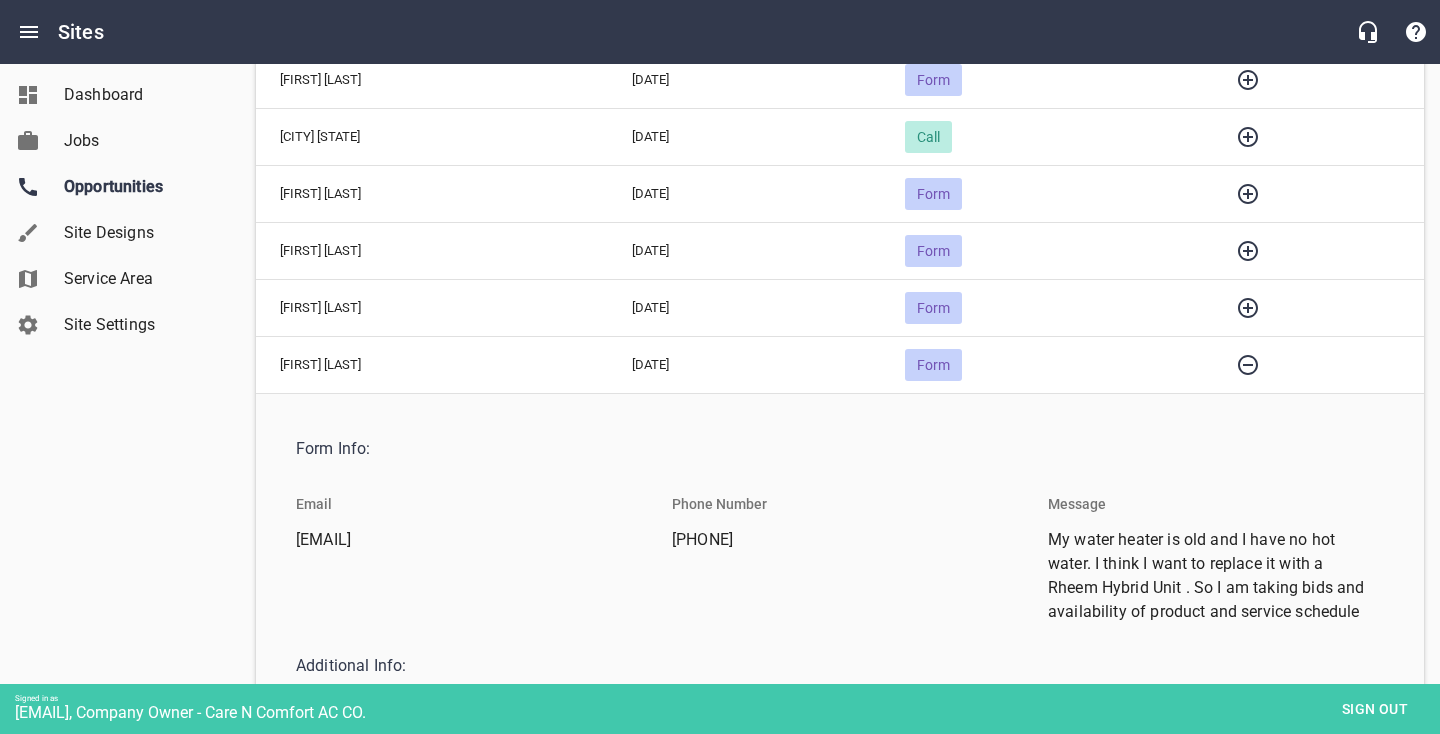 click at bounding box center (1248, 365) 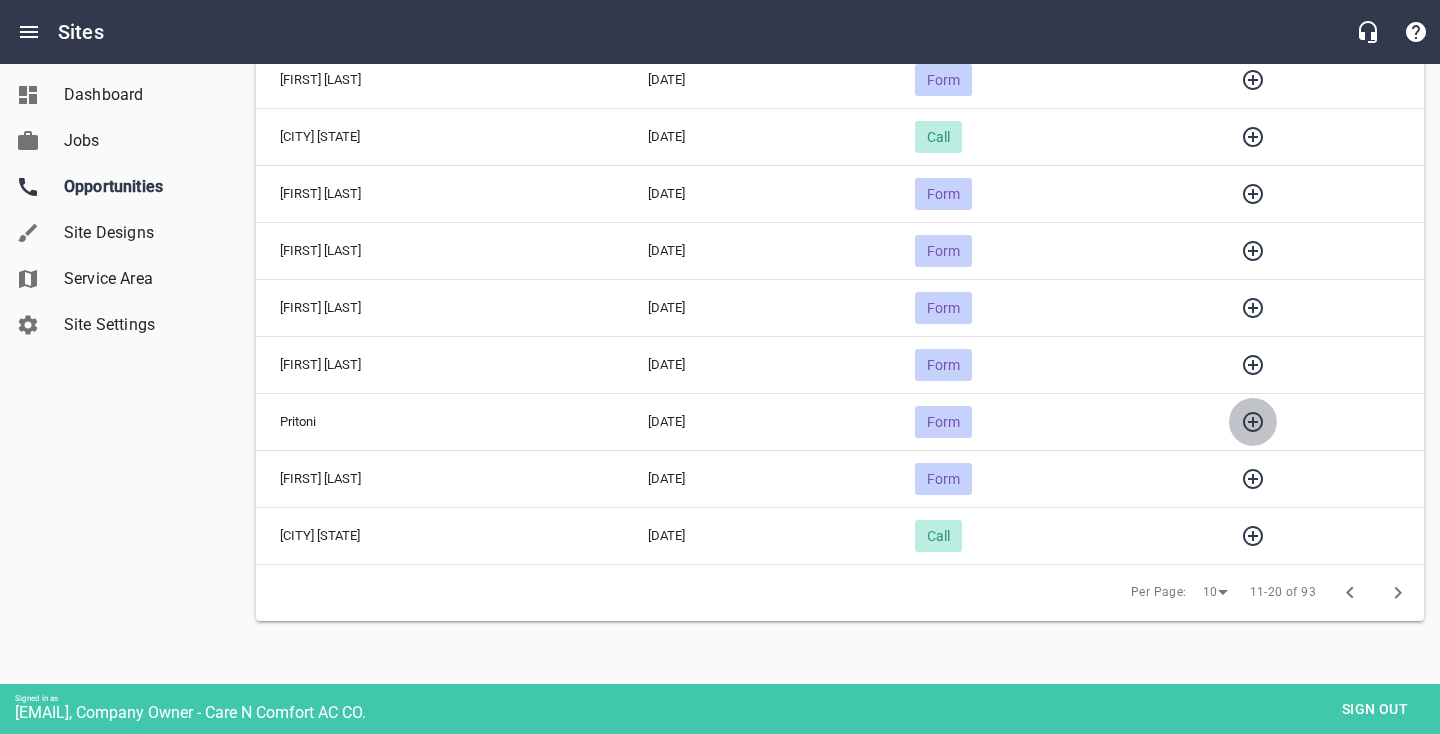 click 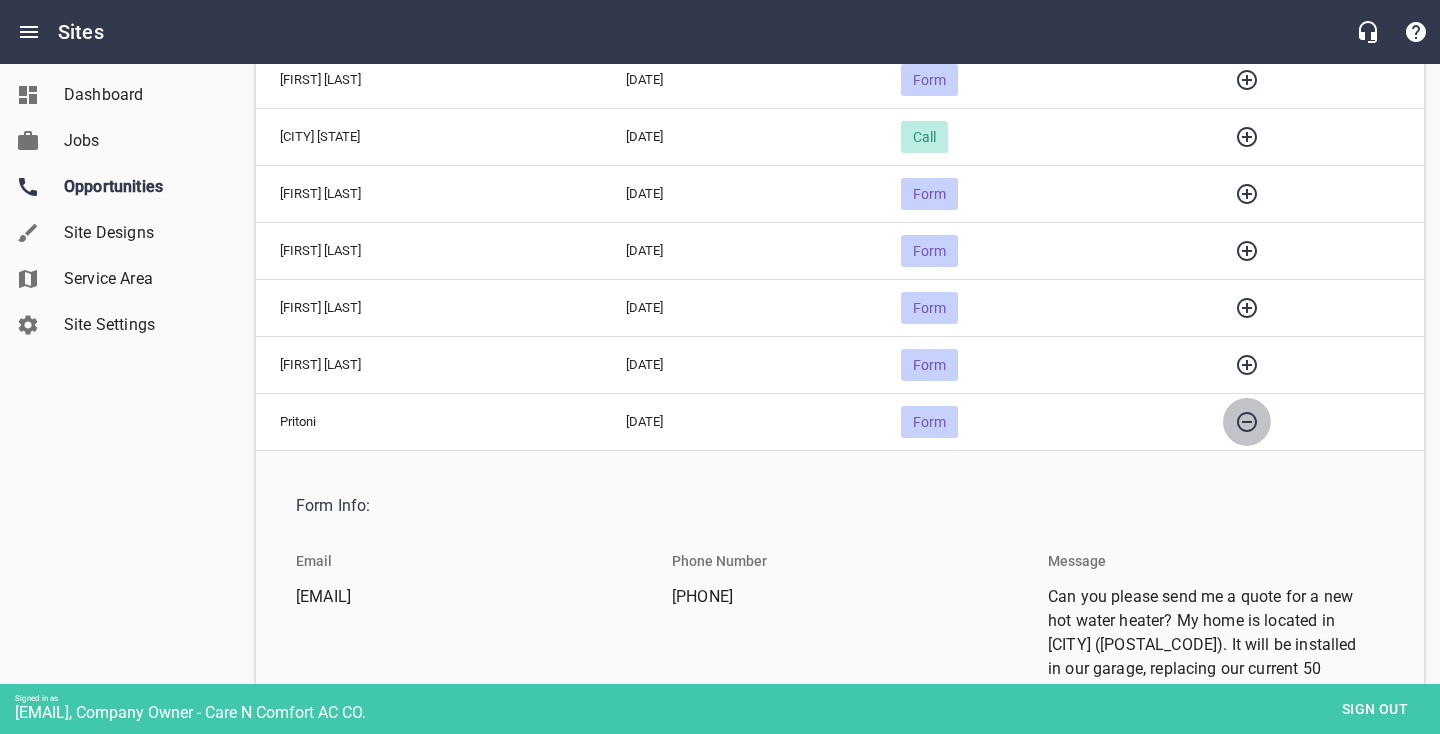click 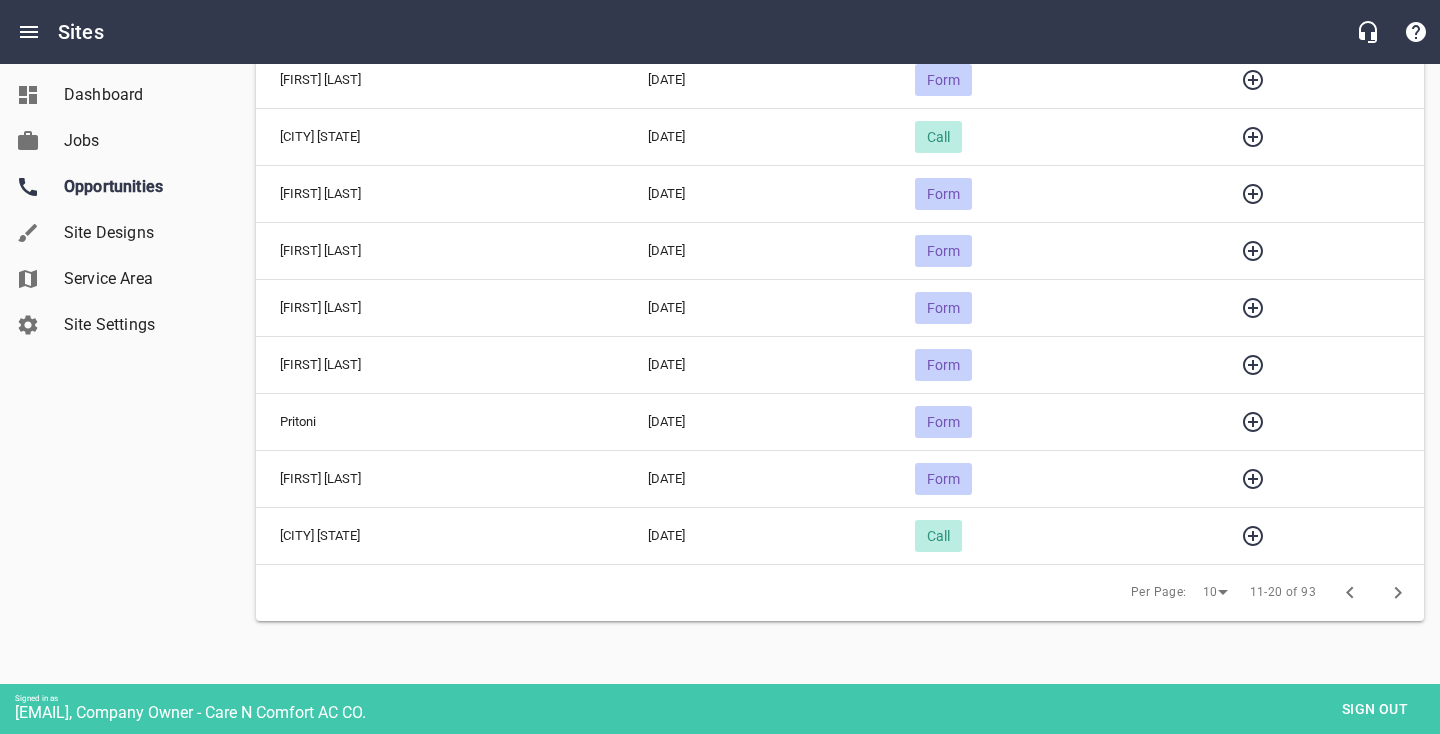 click at bounding box center (1253, 479) 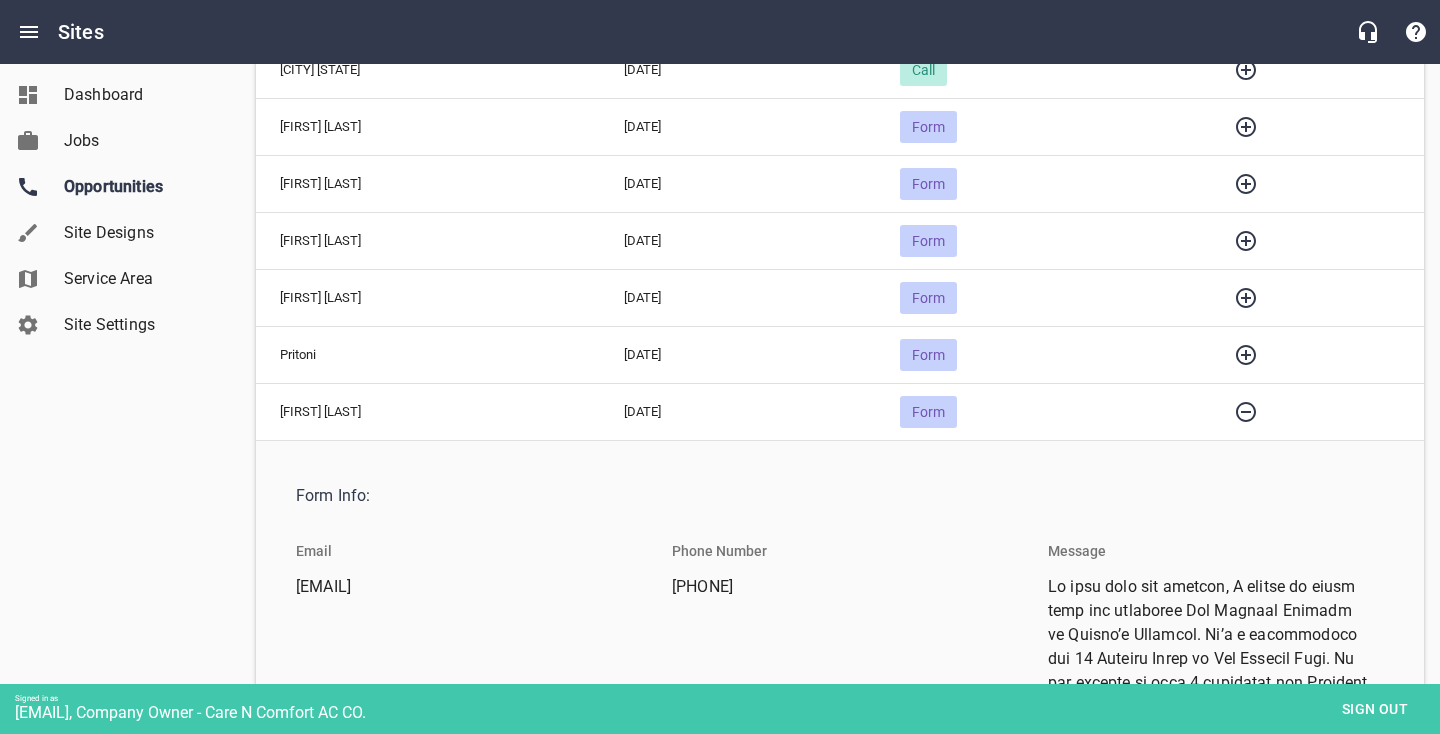 click 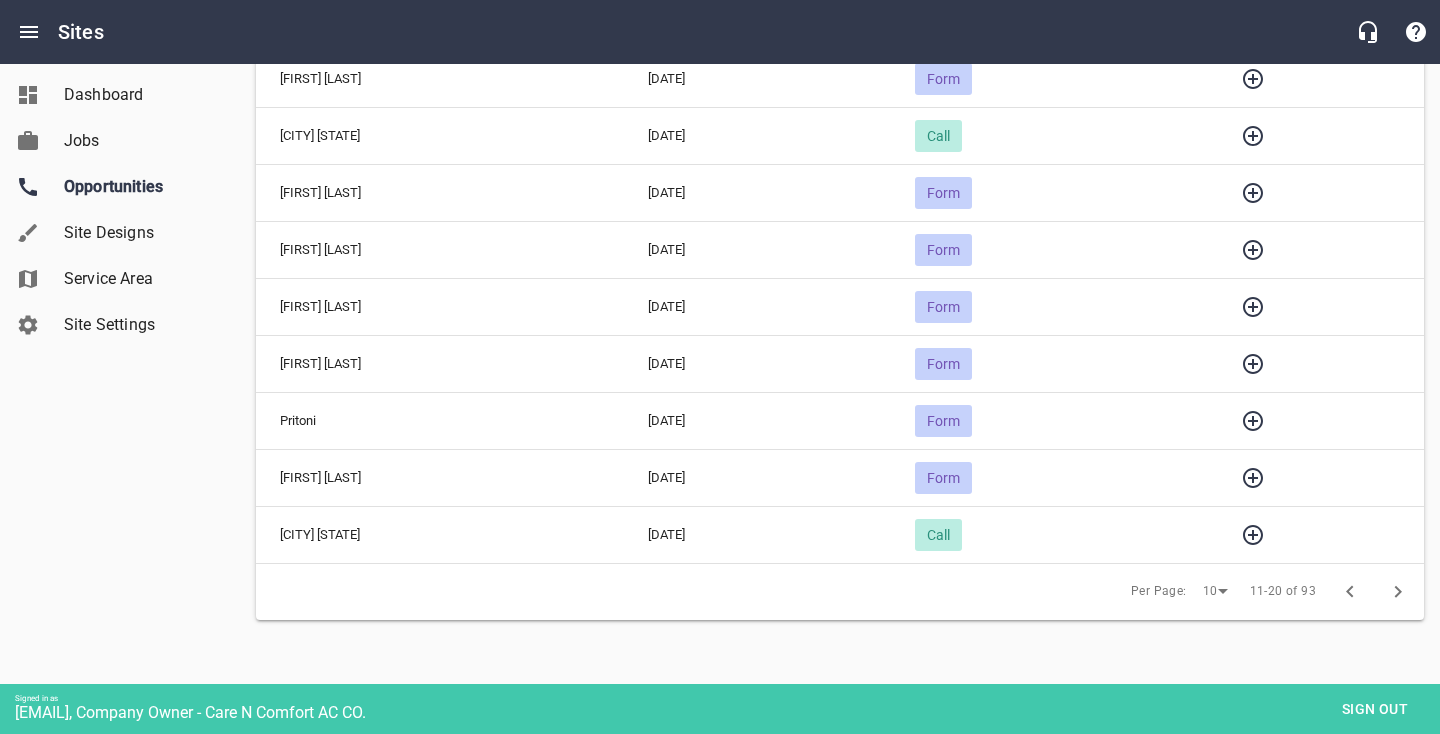 scroll, scrollTop: 369, scrollLeft: 0, axis: vertical 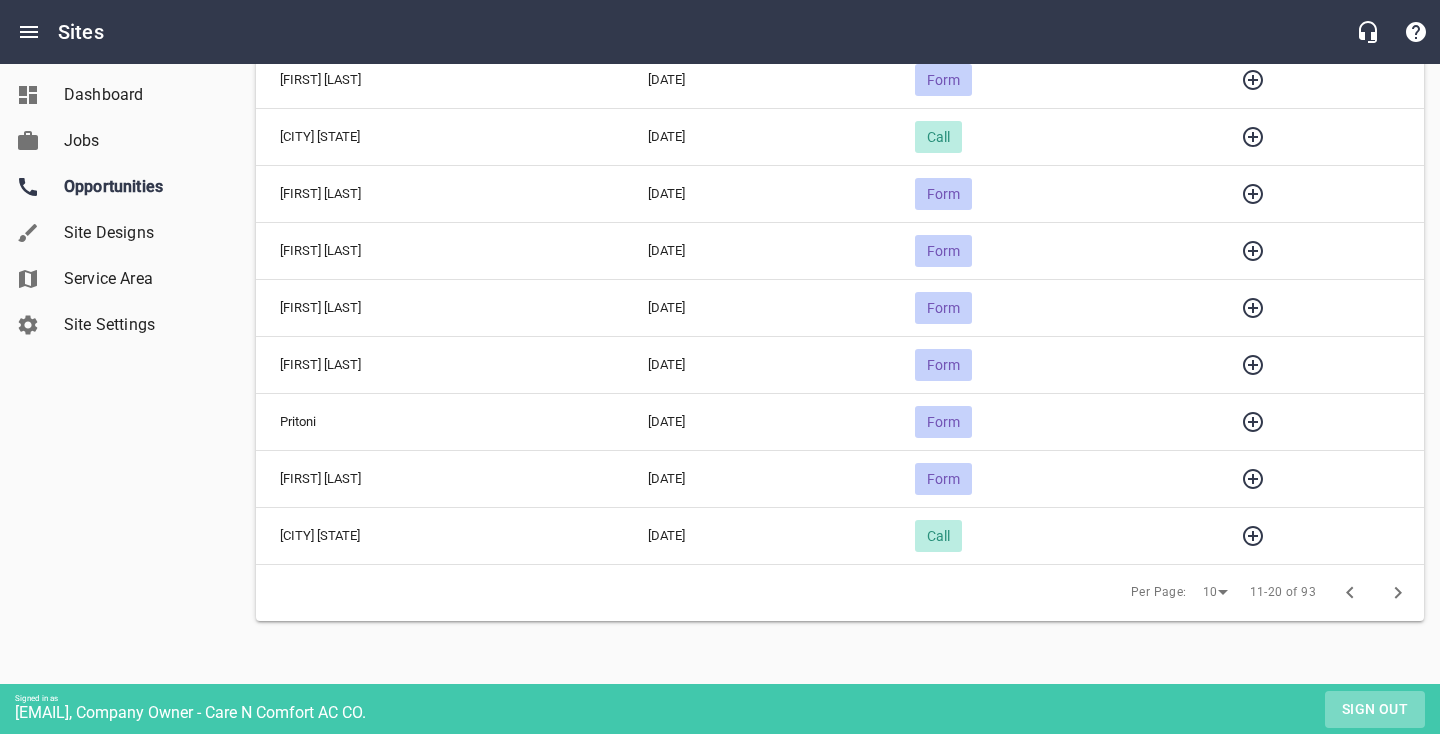 click on "Sign out" at bounding box center (1375, 709) 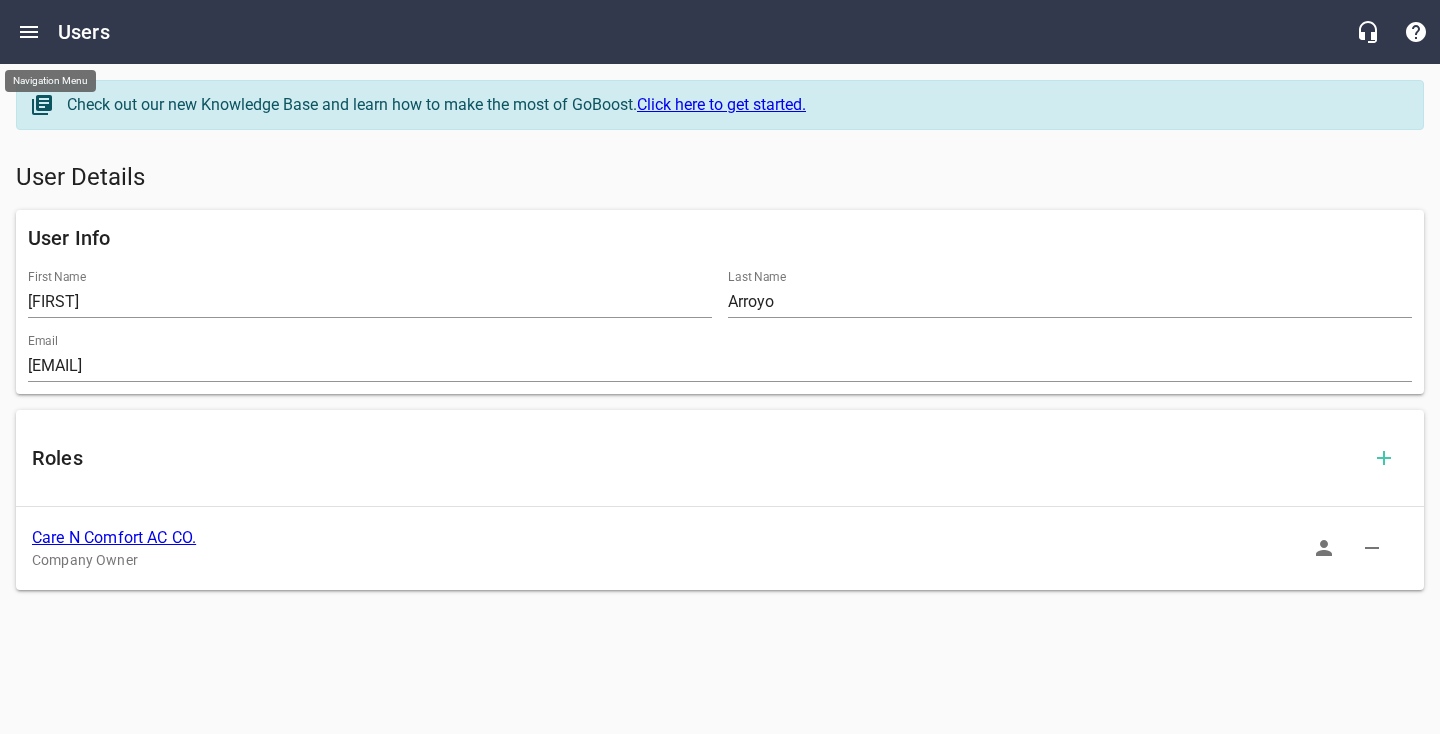 click 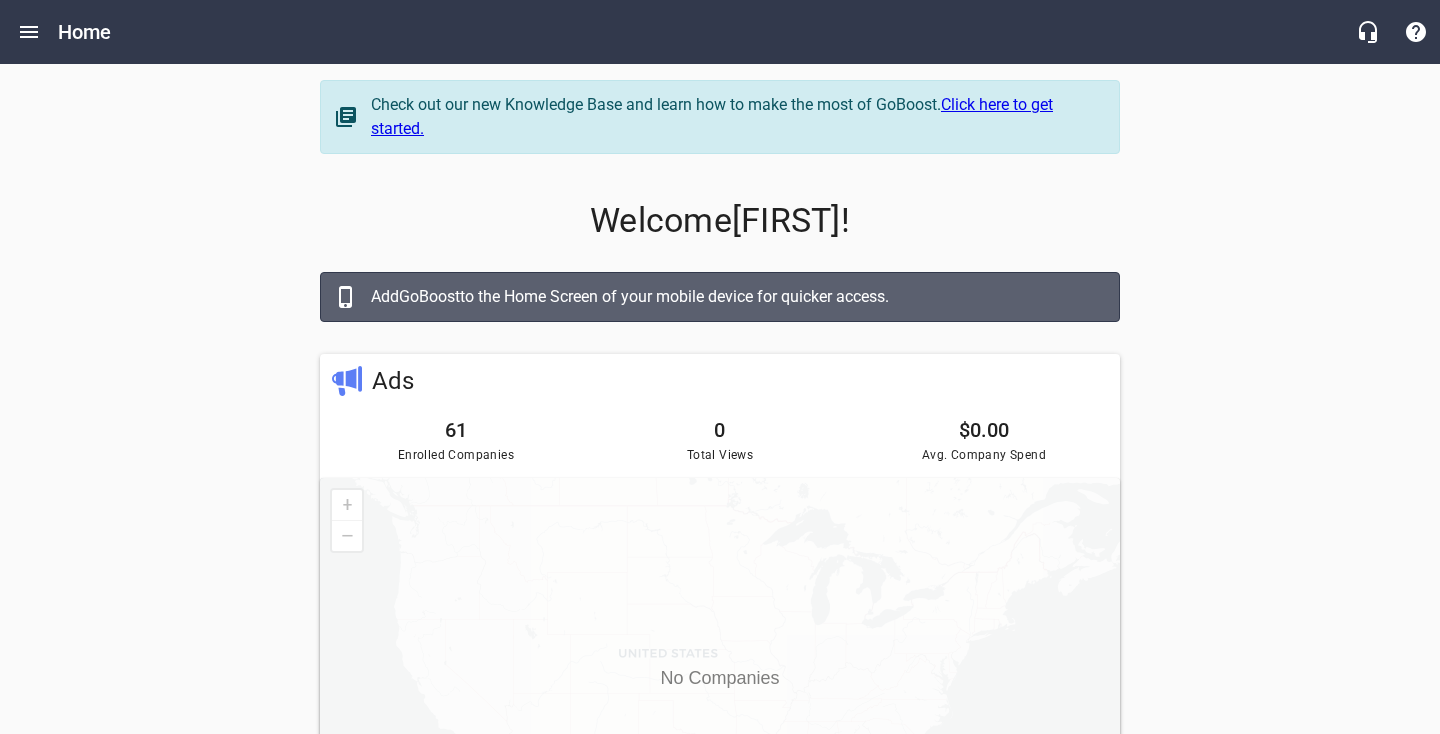 scroll, scrollTop: 0, scrollLeft: 0, axis: both 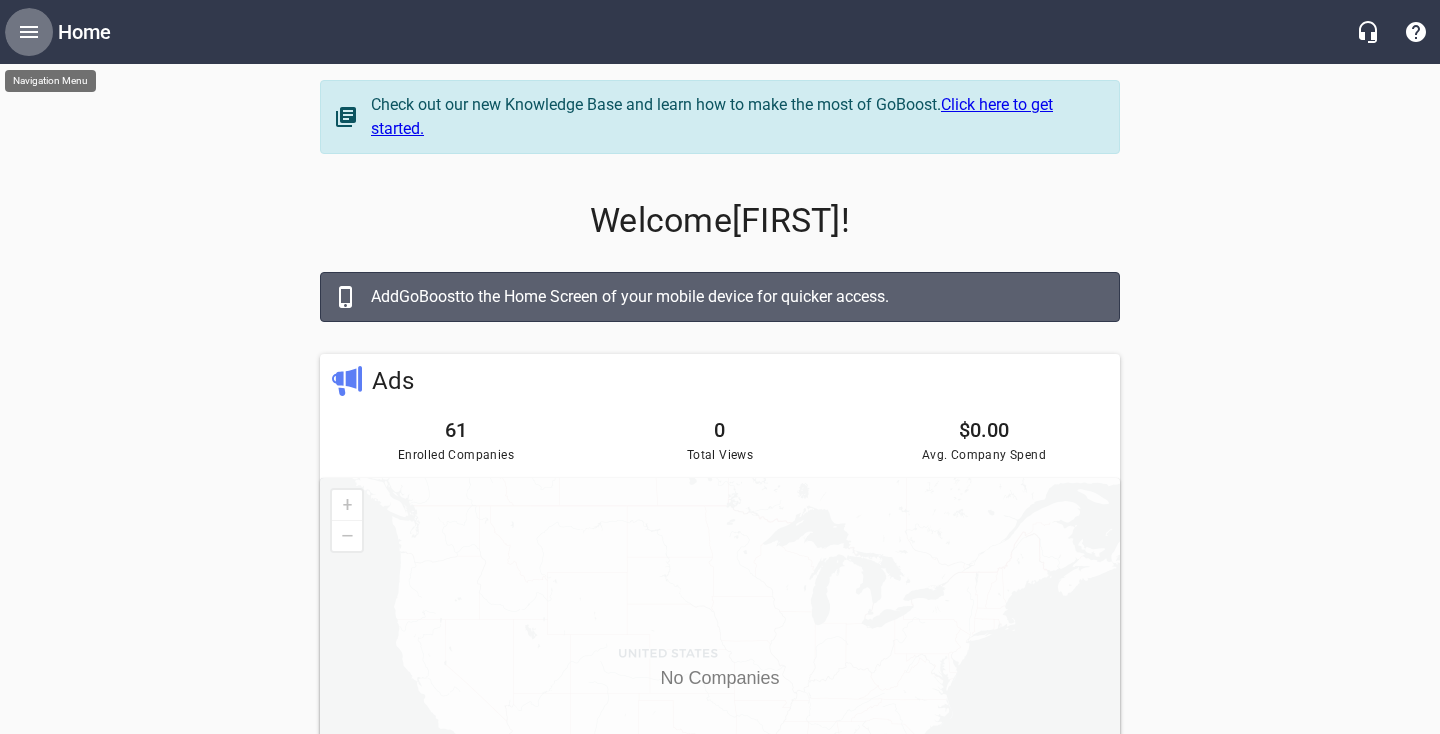click 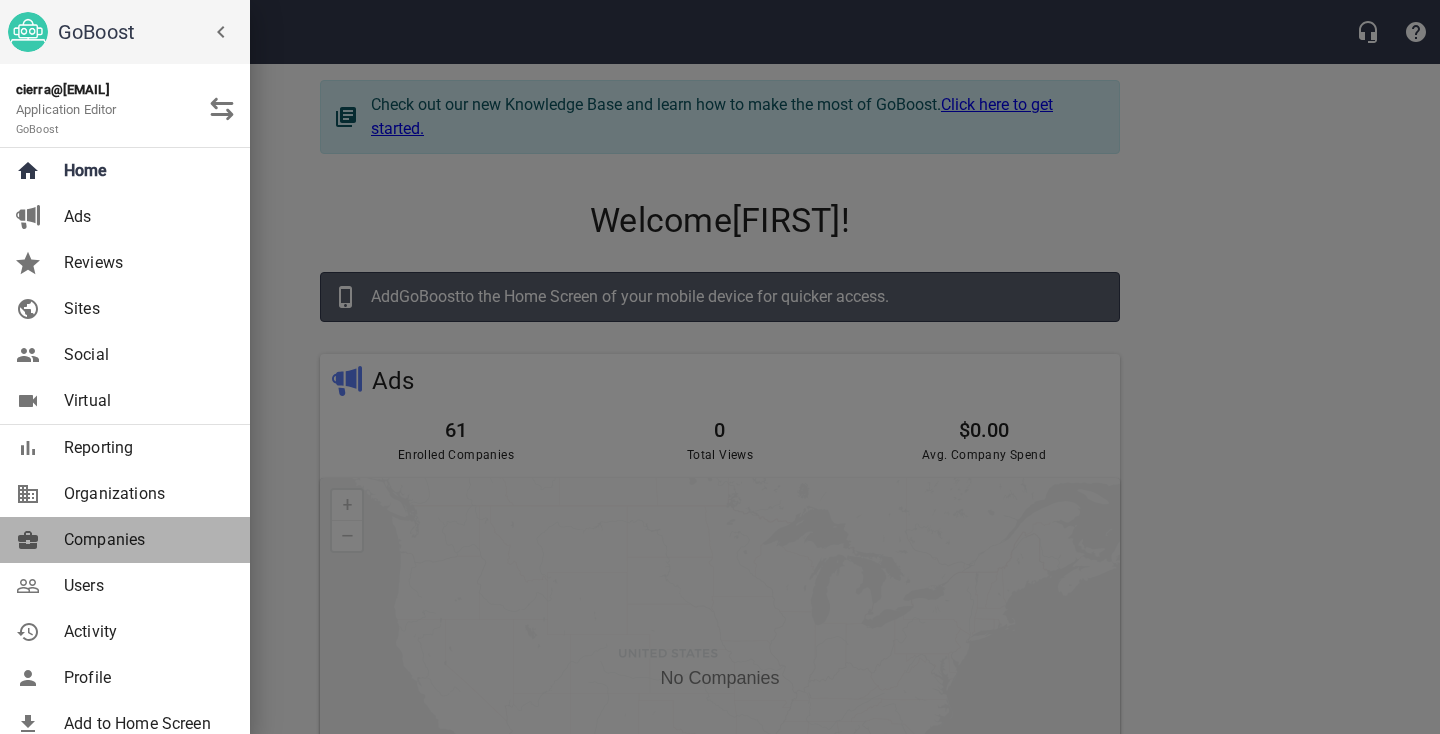 click on "Companies" at bounding box center [145, 540] 